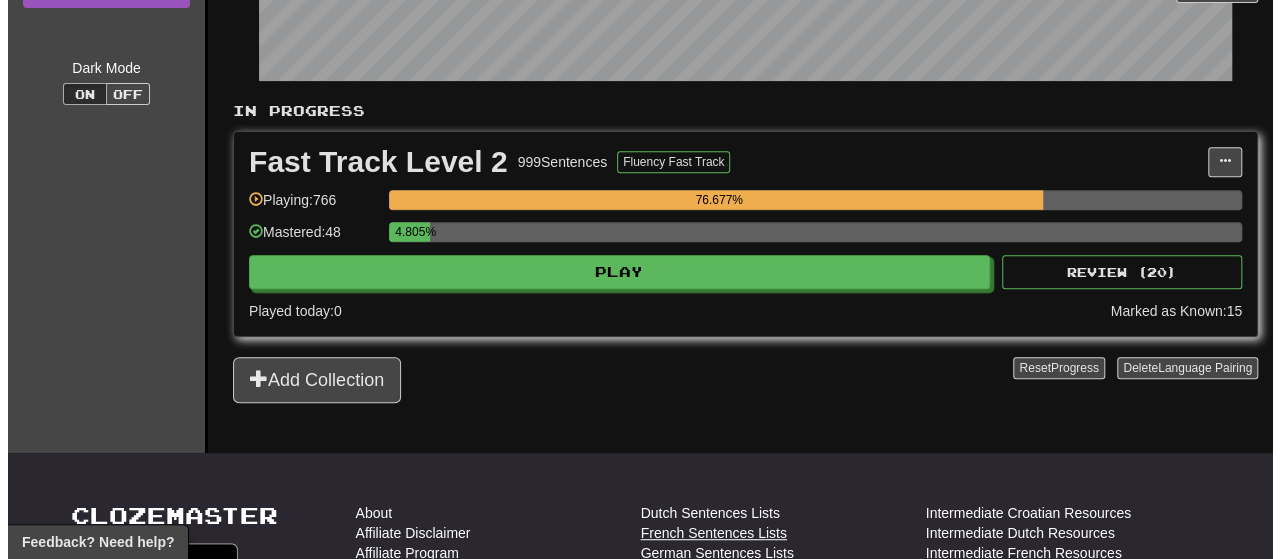 scroll, scrollTop: 329, scrollLeft: 0, axis: vertical 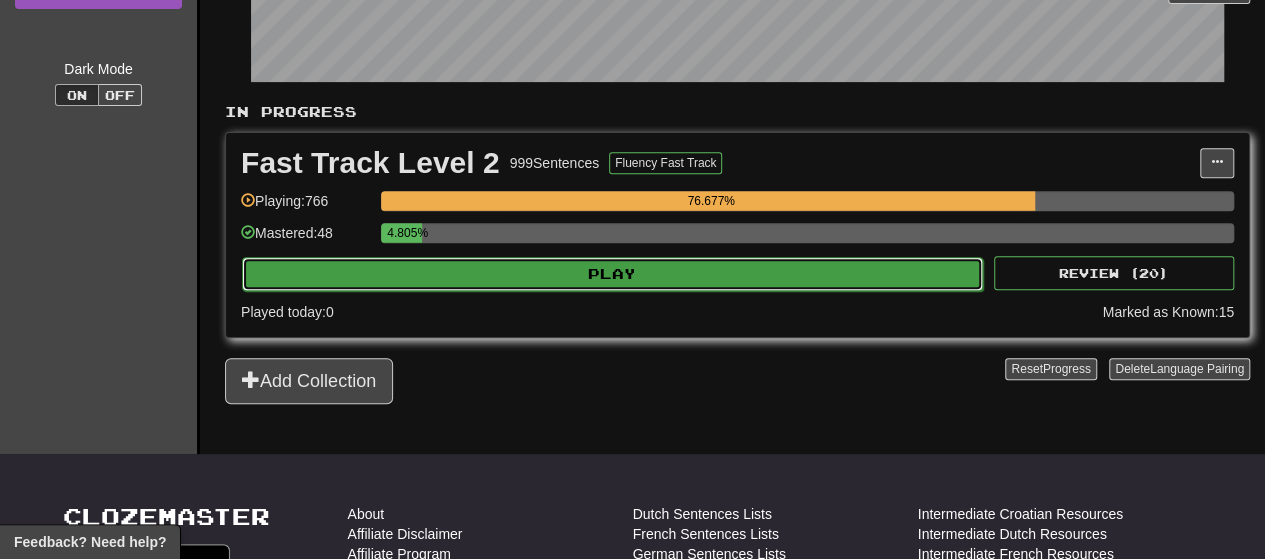 click on "Play" at bounding box center [612, 274] 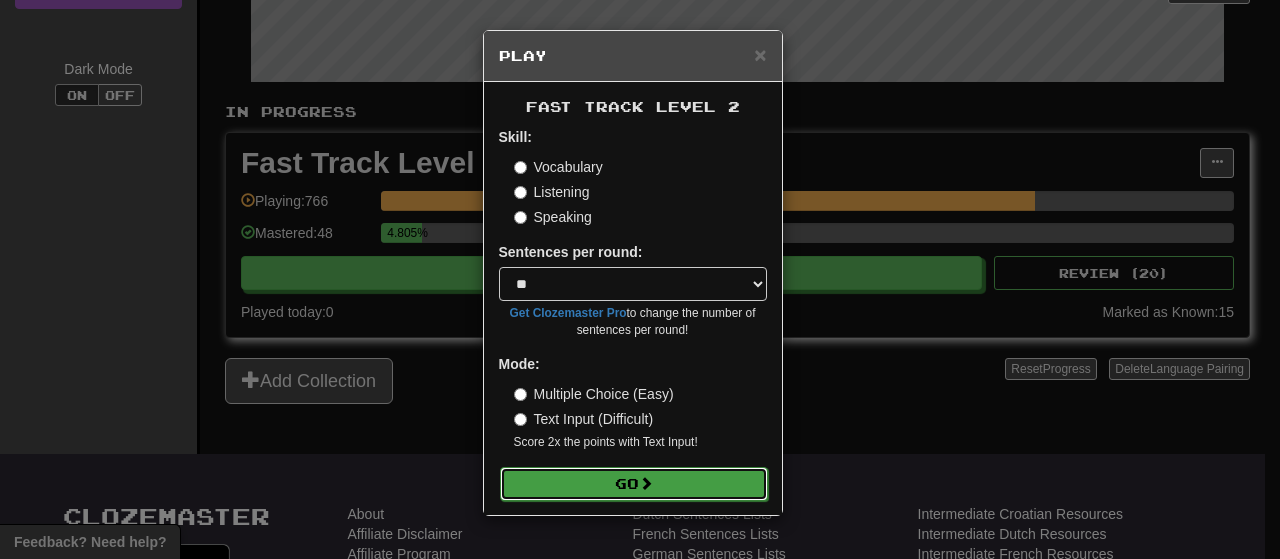 click on "Go" at bounding box center (634, 484) 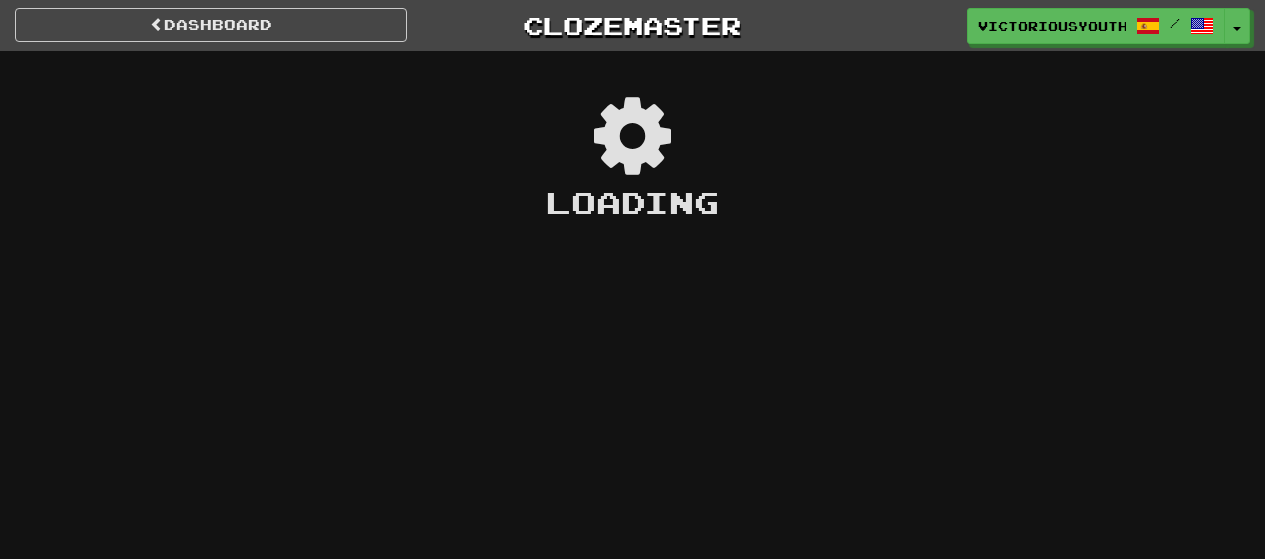 scroll, scrollTop: 0, scrollLeft: 0, axis: both 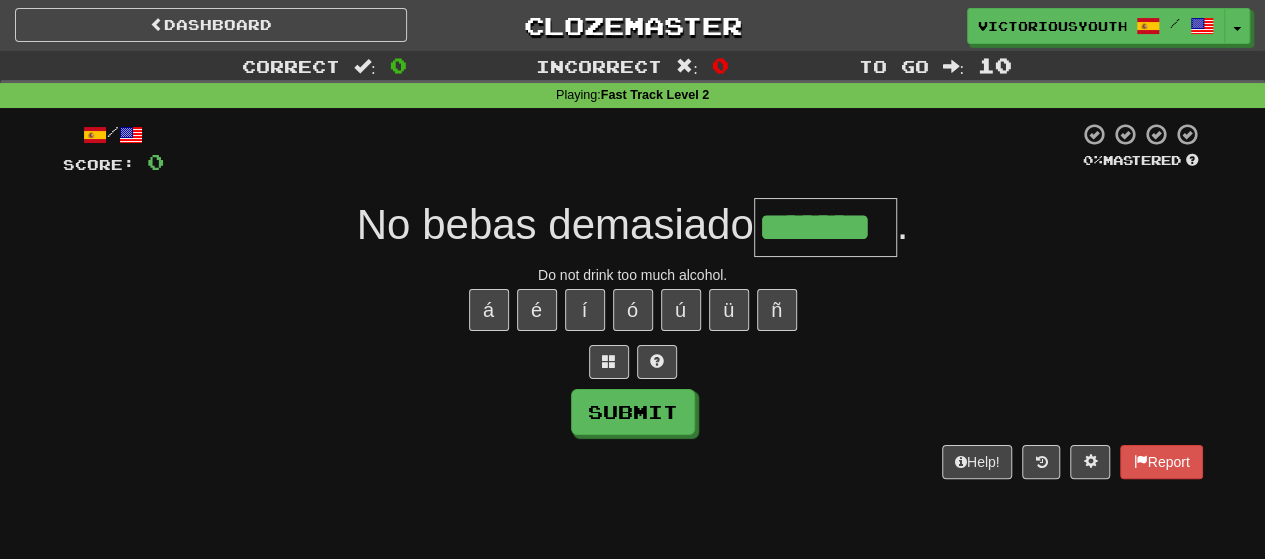 type on "*******" 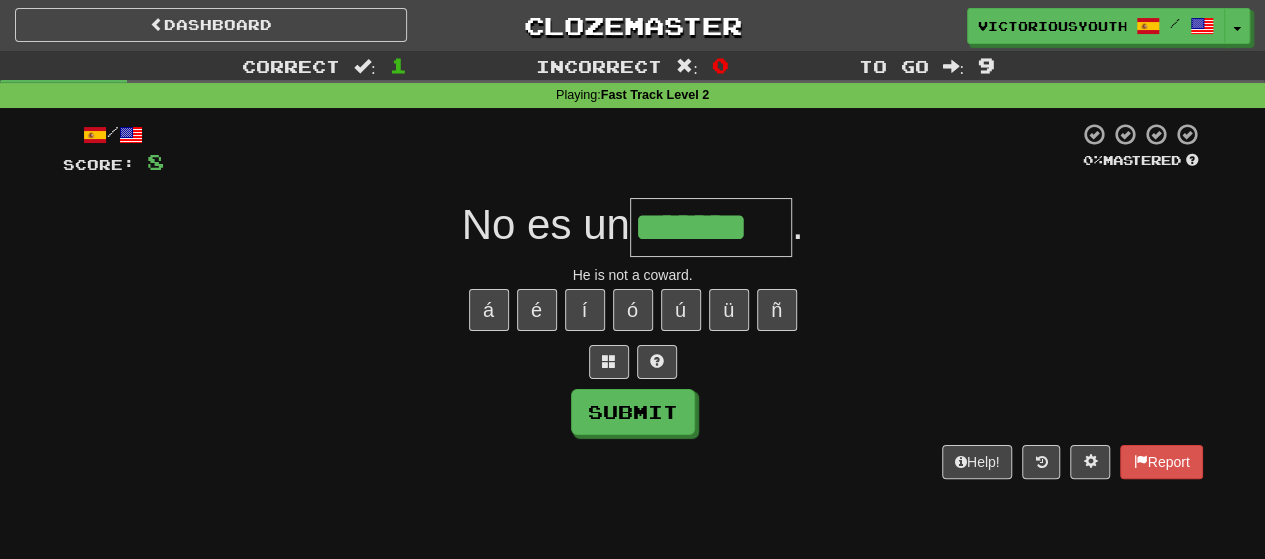 type on "*******" 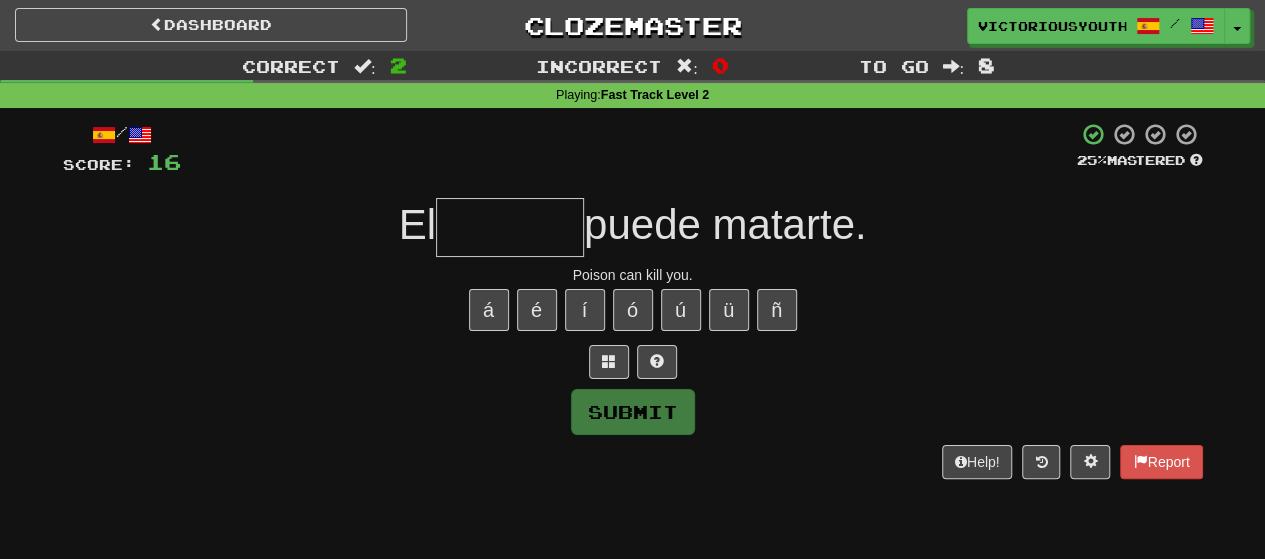 type on "*" 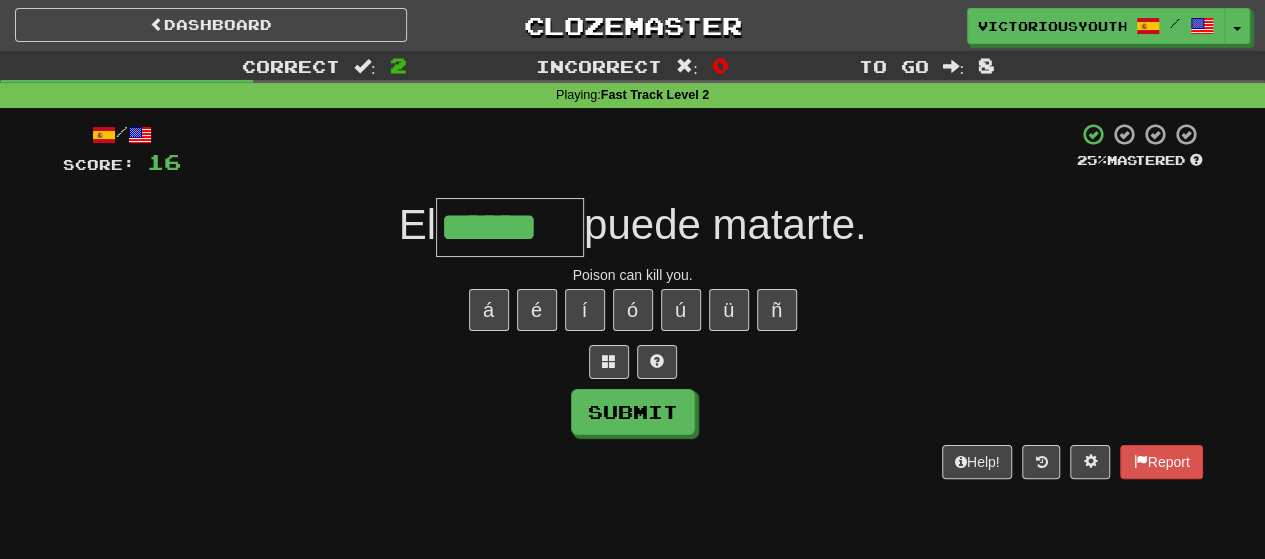 type on "******" 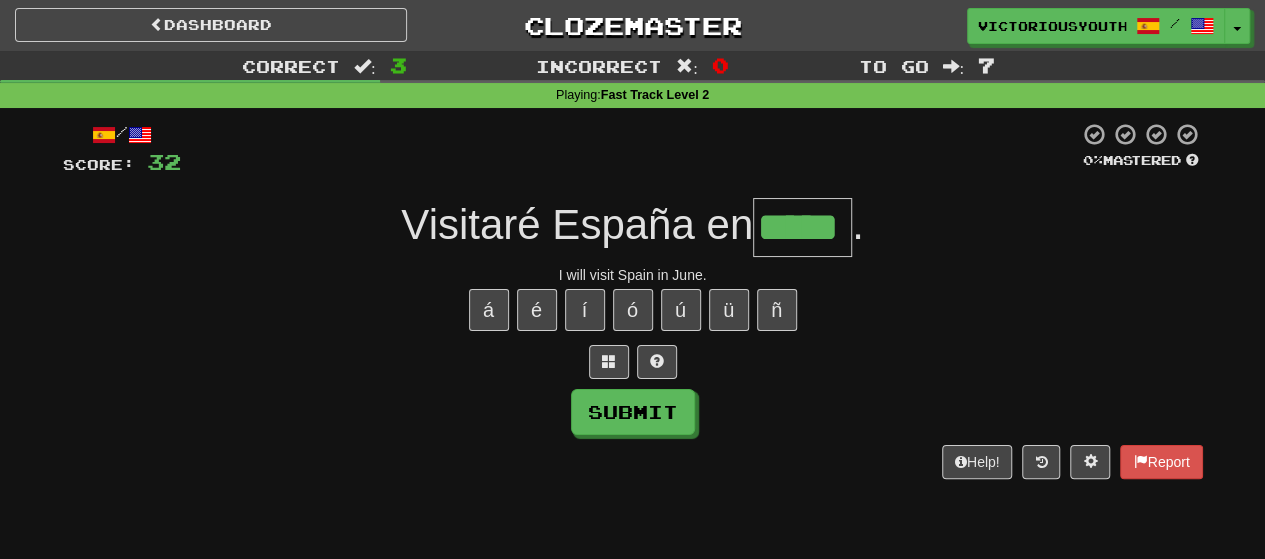 type on "*****" 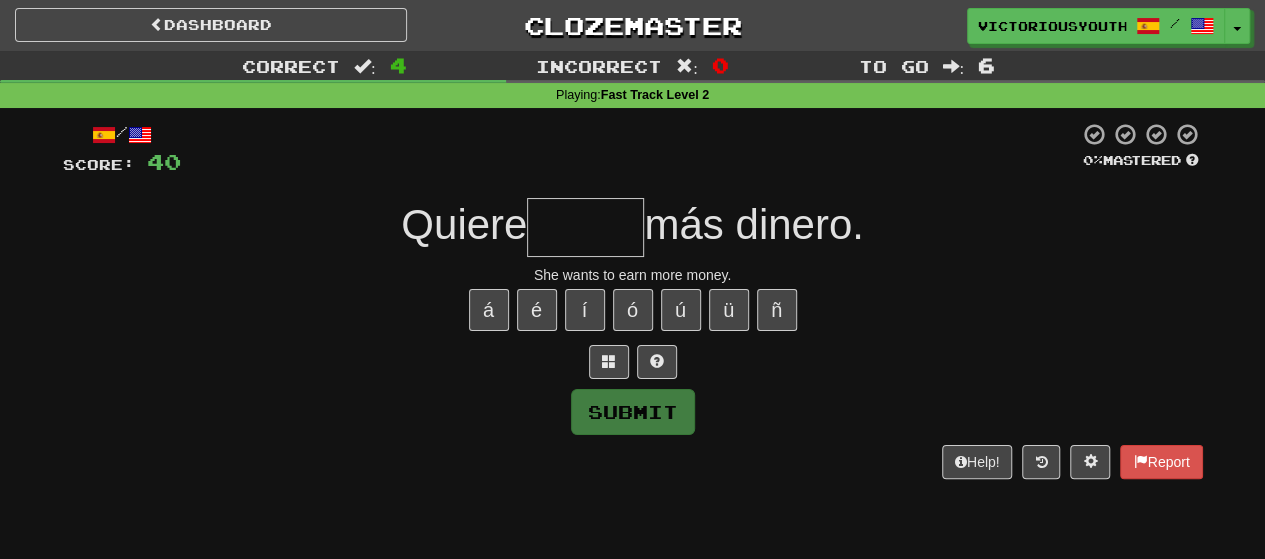 type on "*" 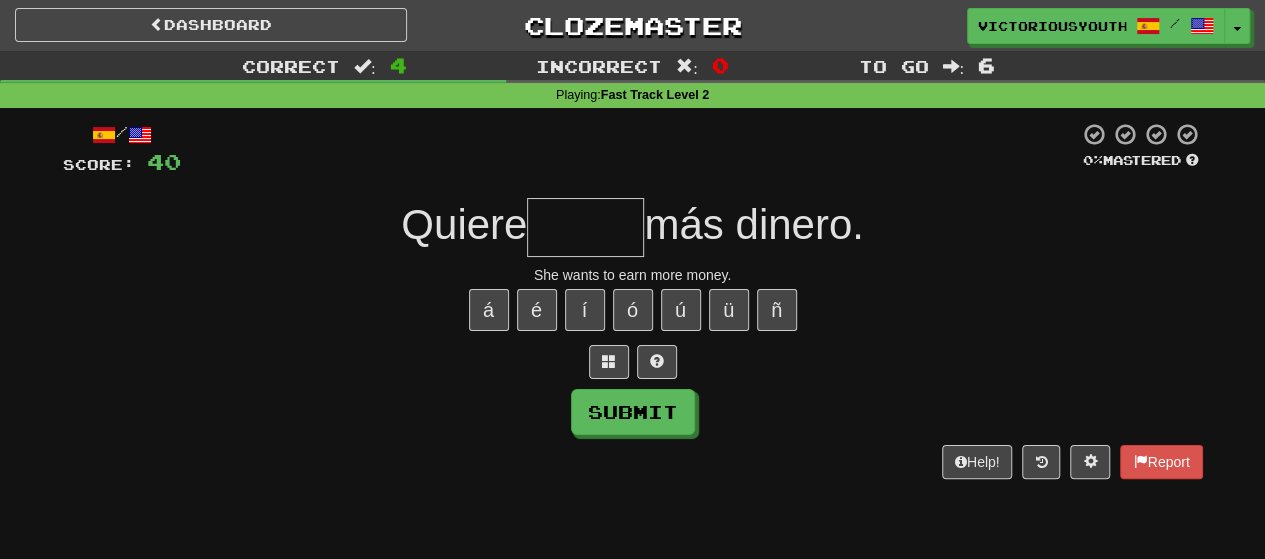 type on "*" 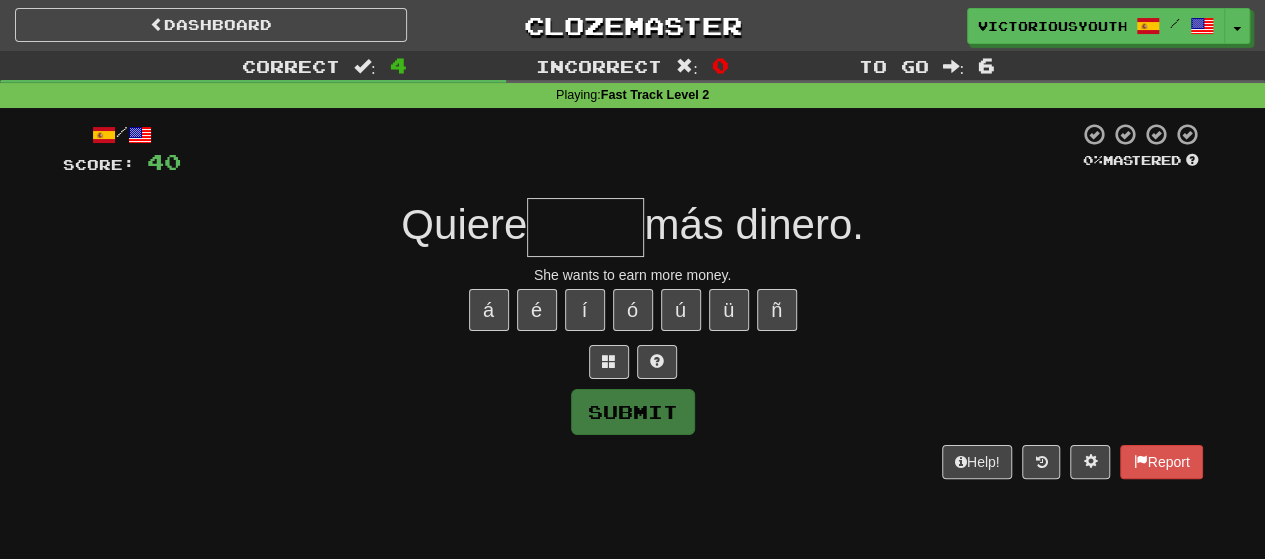 type on "*" 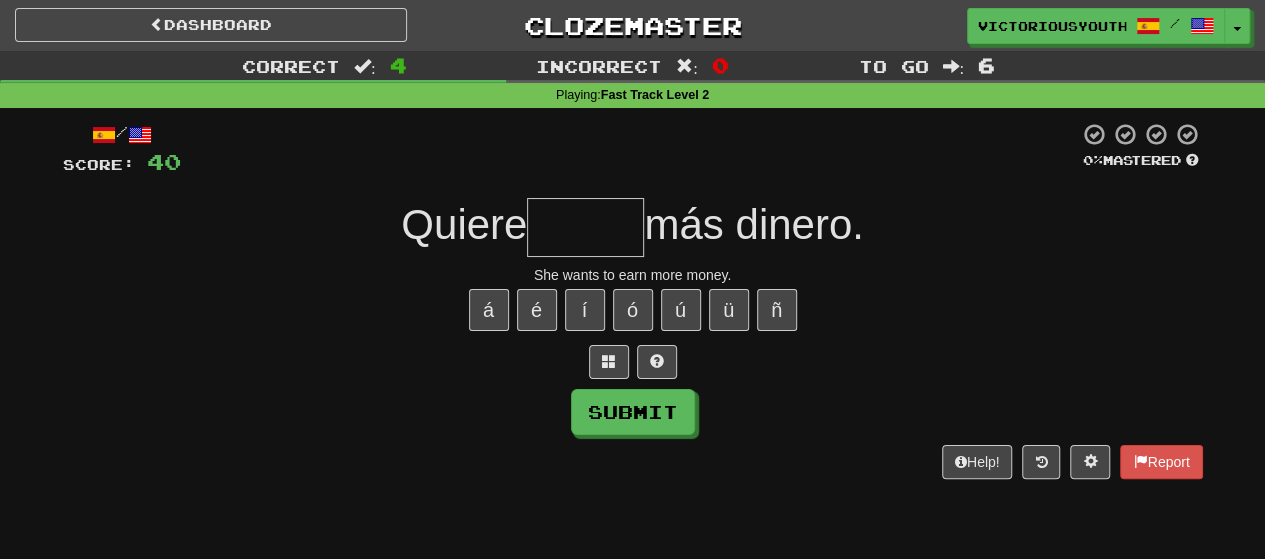 type on "*" 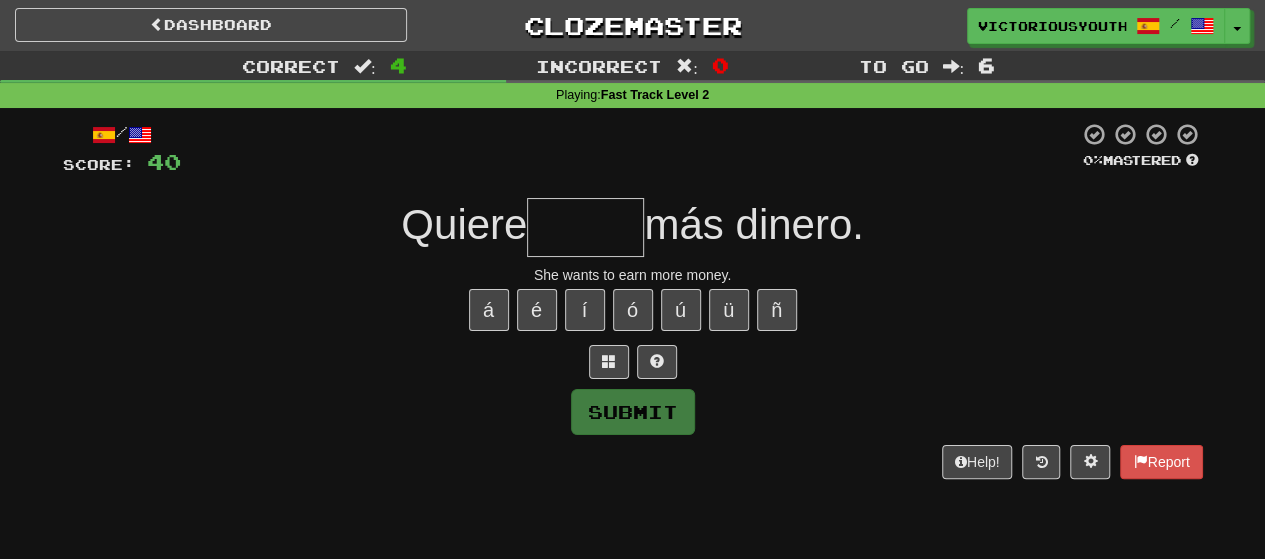 type on "*" 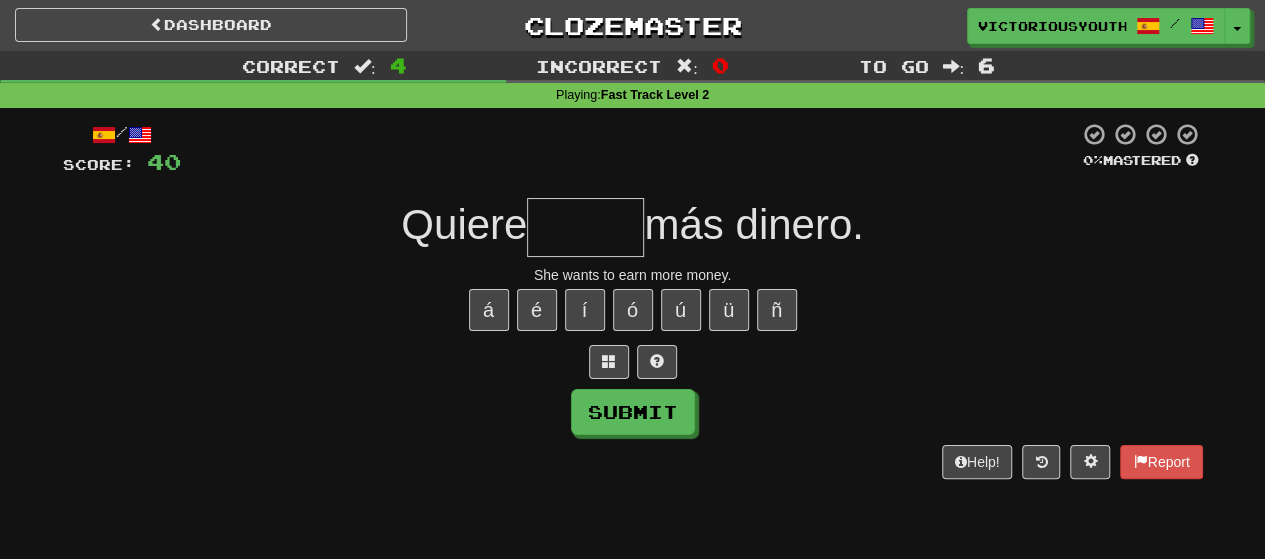 type on "*" 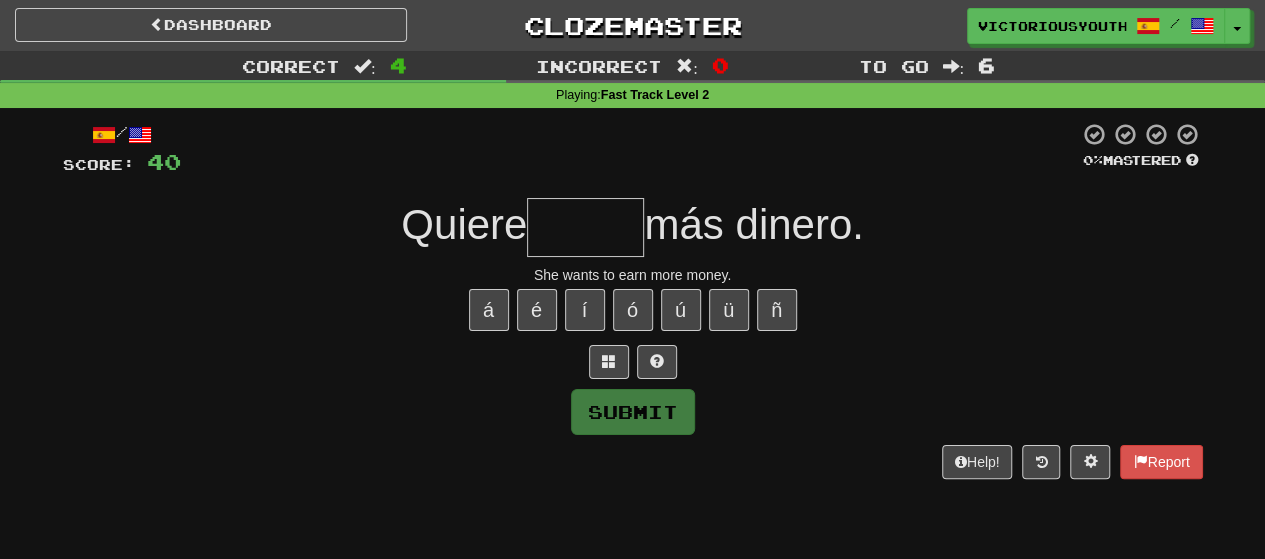 type on "*" 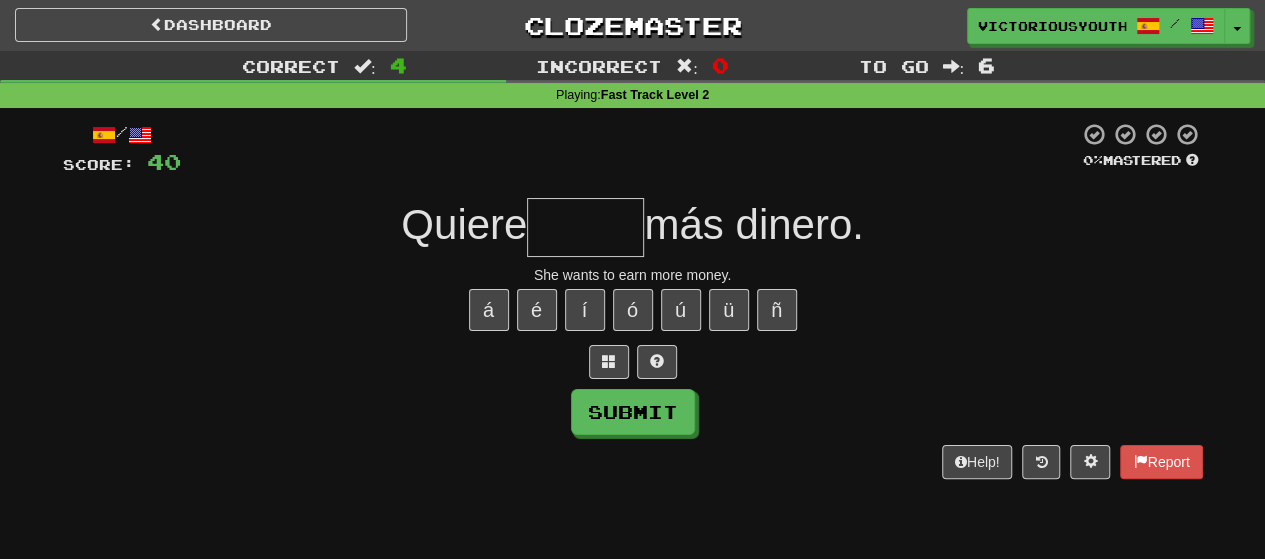 type on "*" 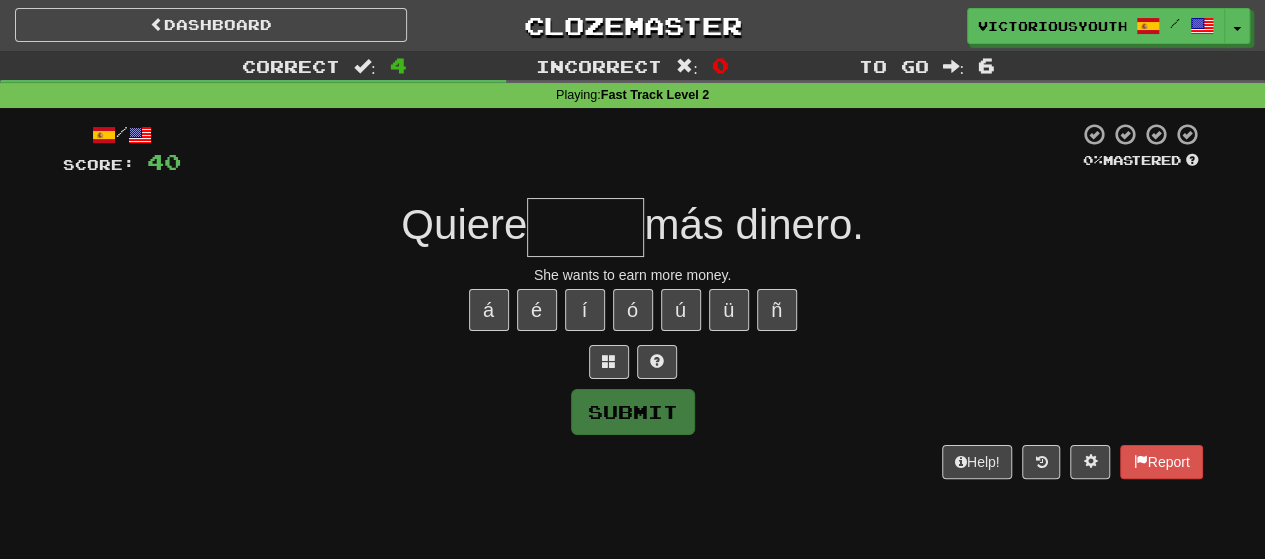 type on "*" 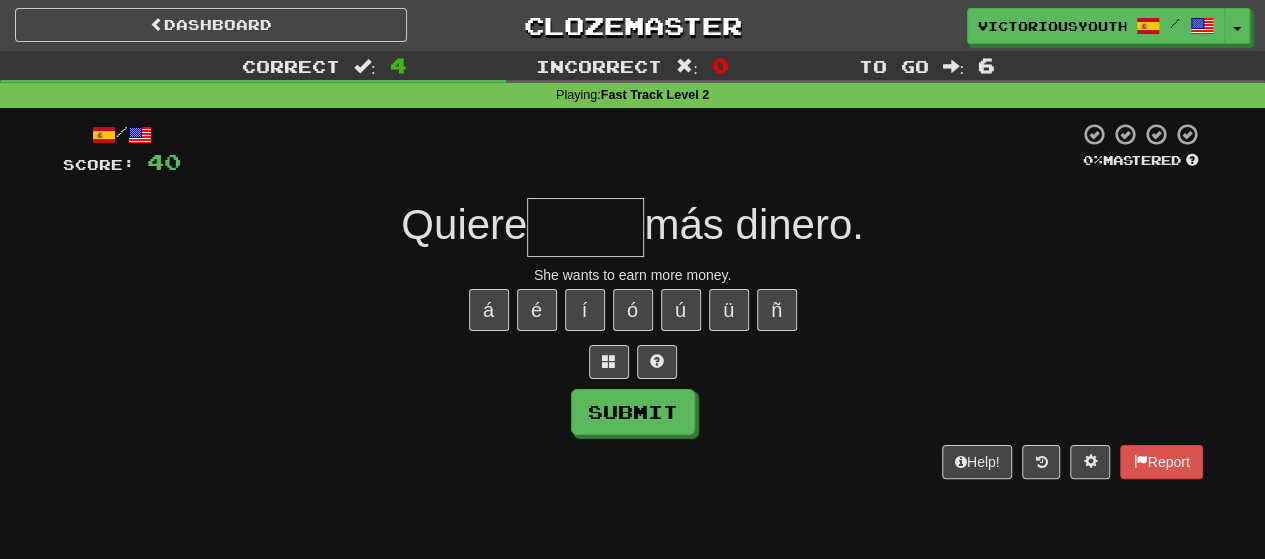 type on "*" 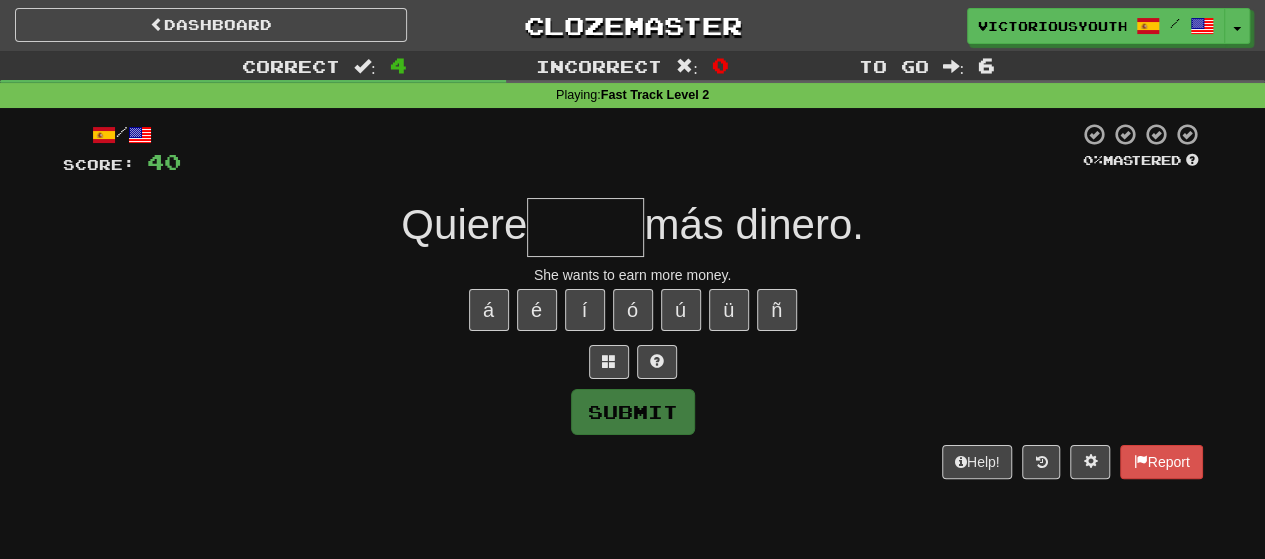 type on "*" 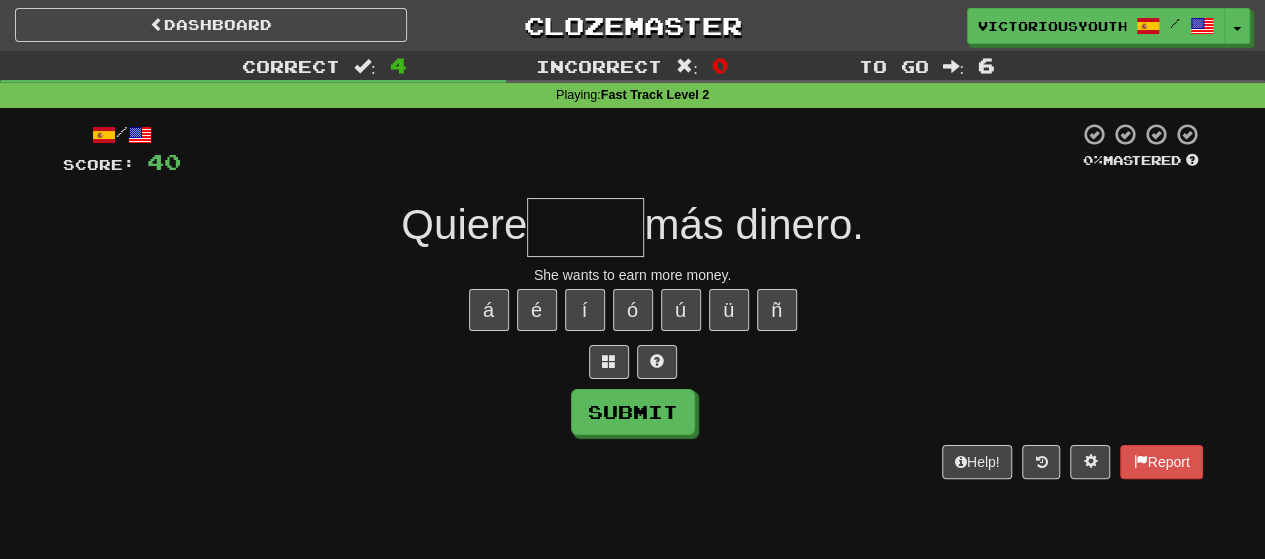 type on "*" 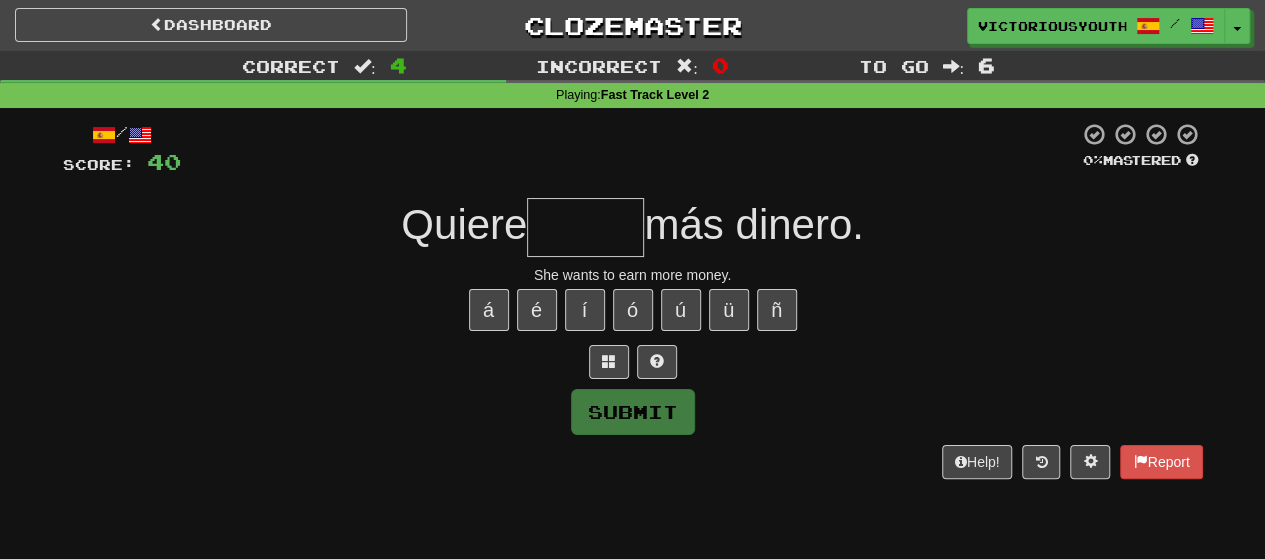 type on "*" 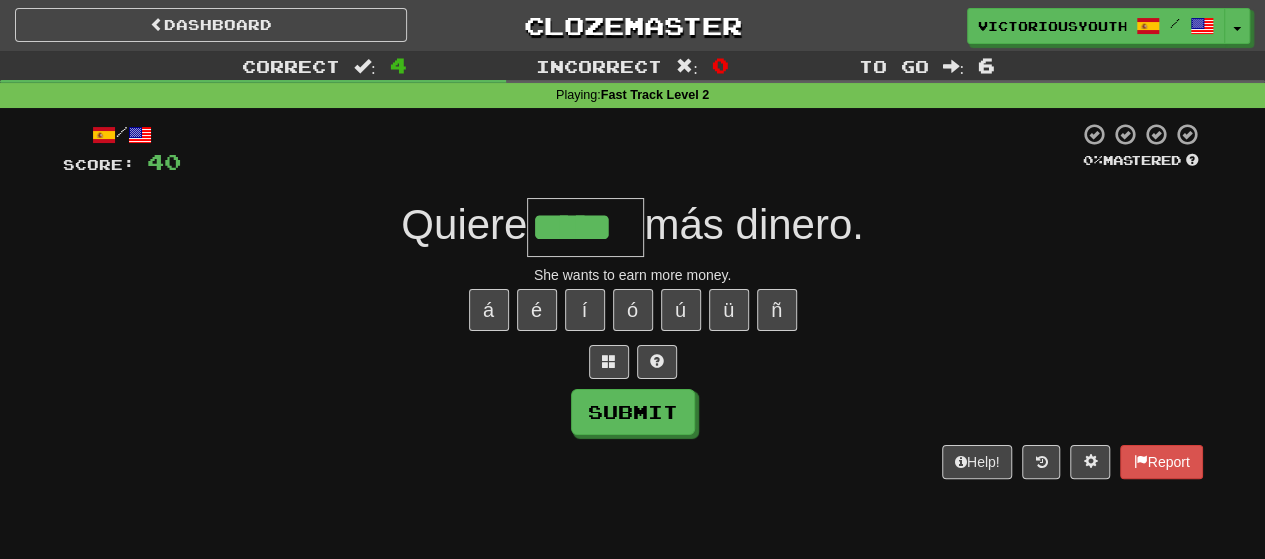 type on "*****" 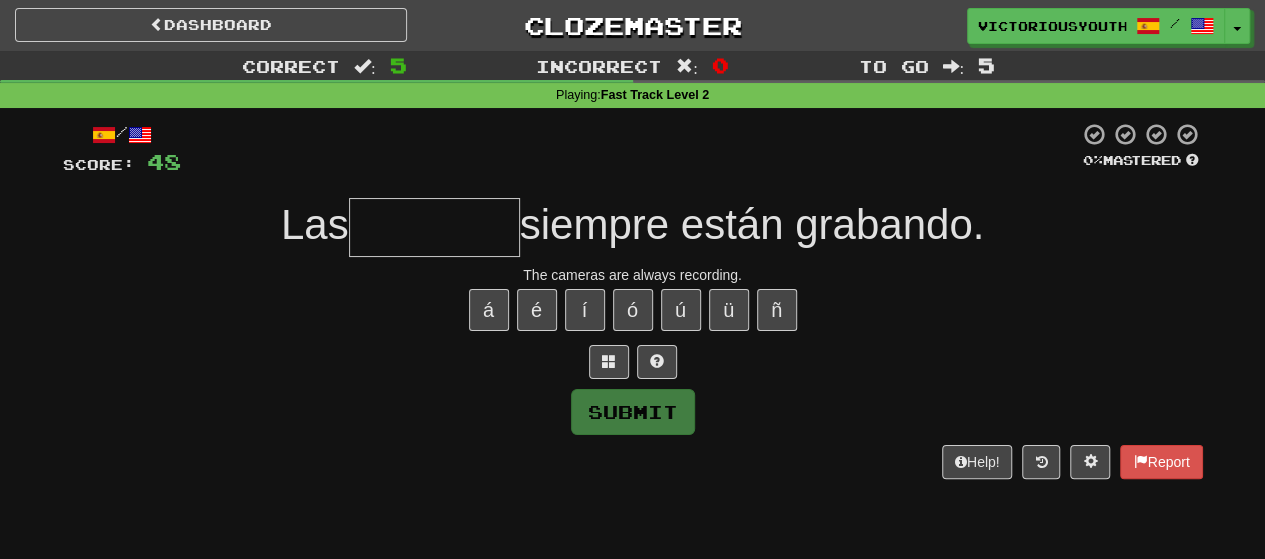 type on "*" 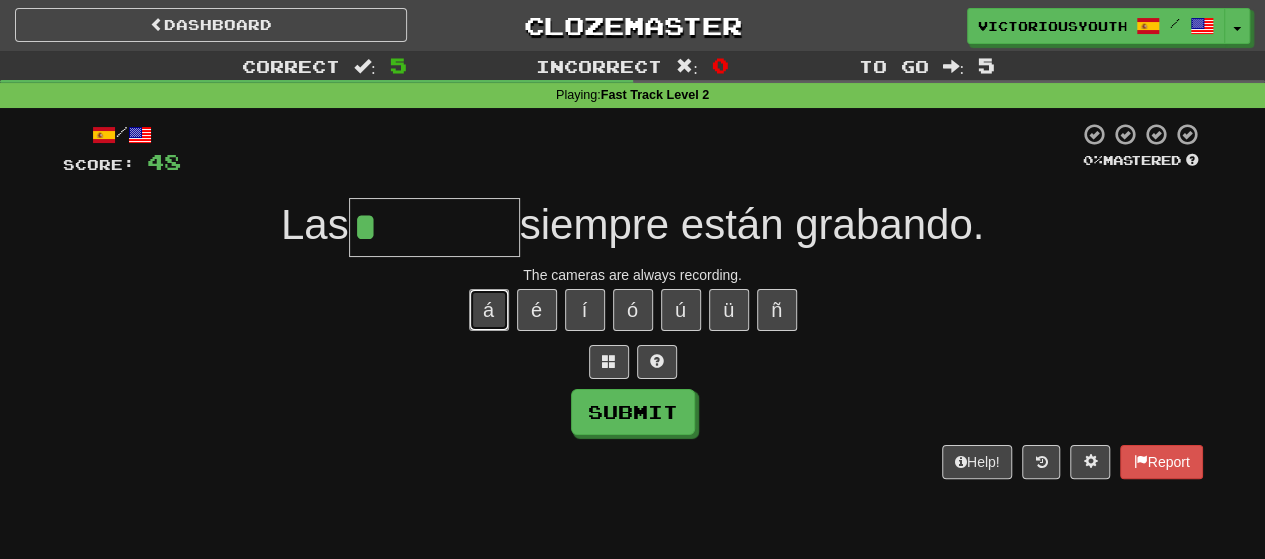 click on "á" at bounding box center [489, 310] 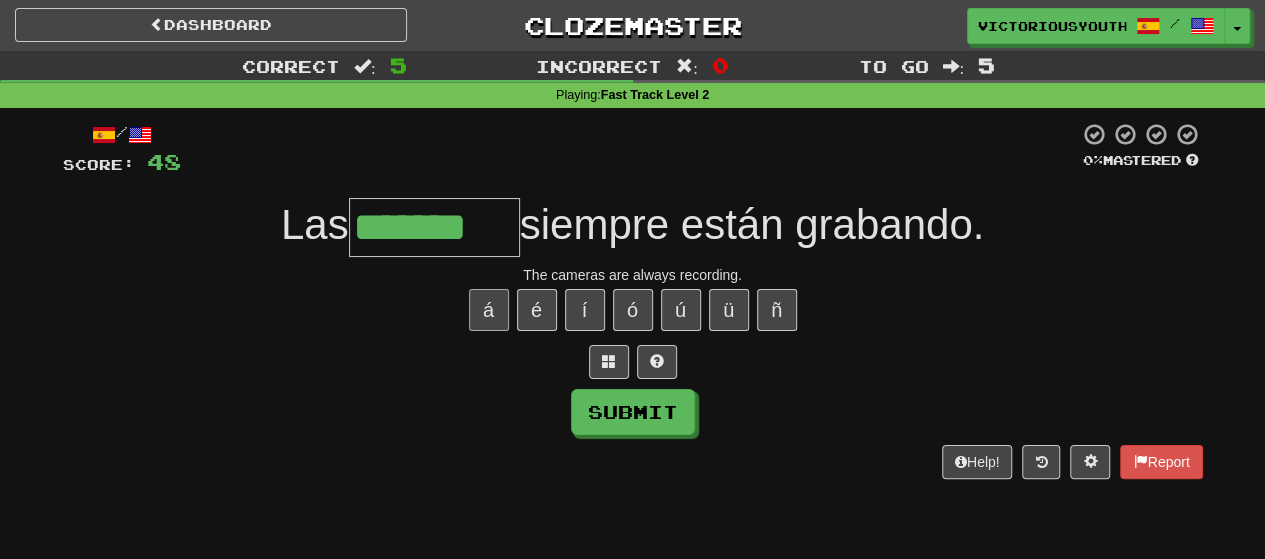 type on "*******" 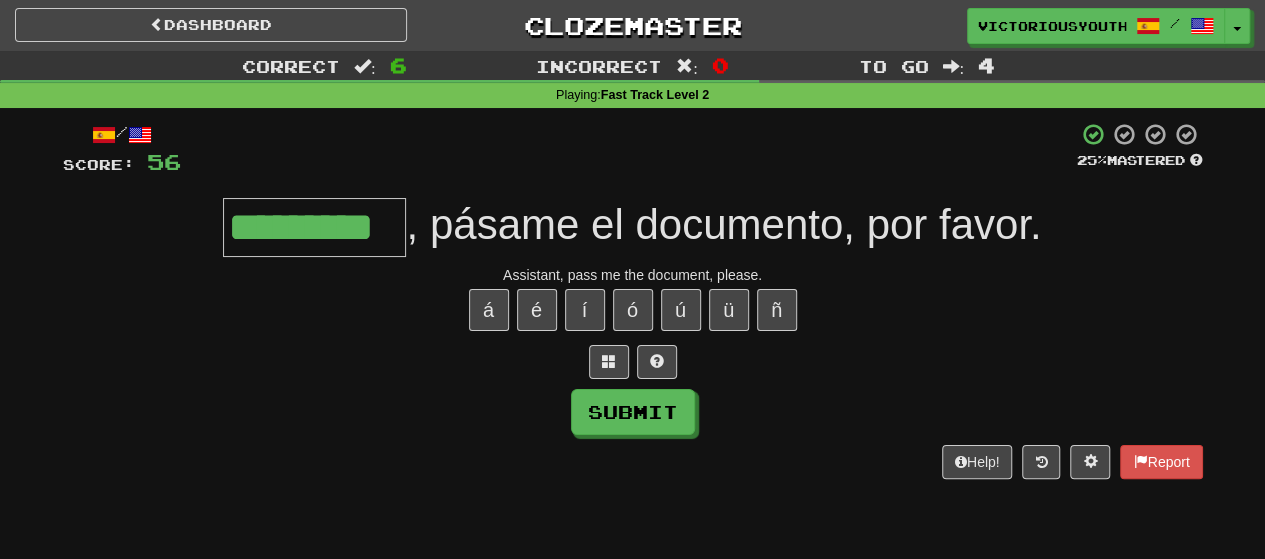 type on "*********" 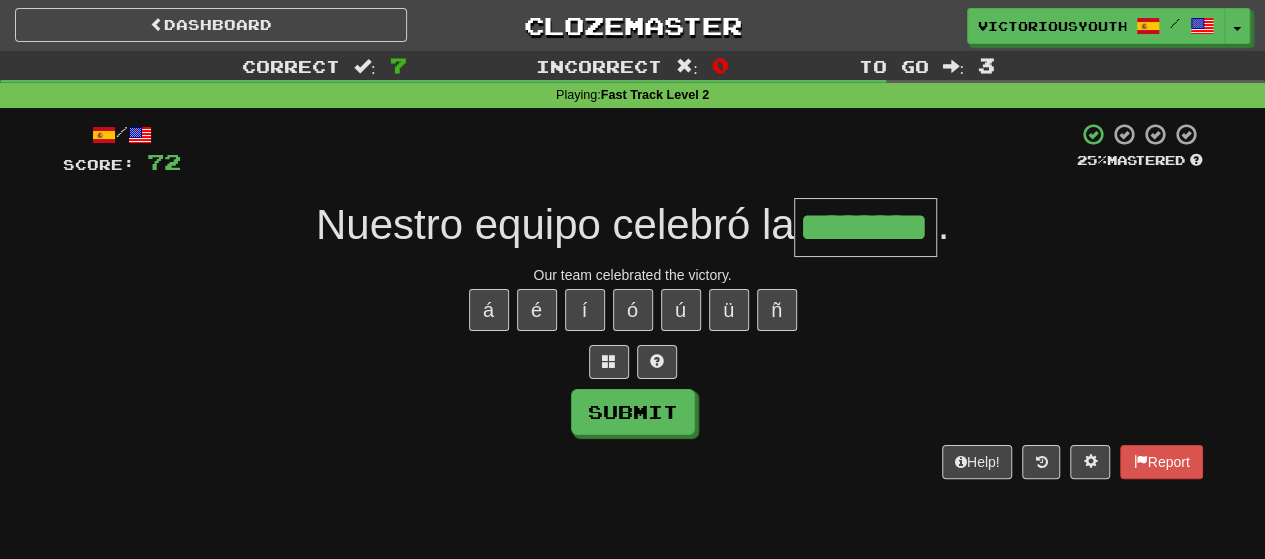 type on "********" 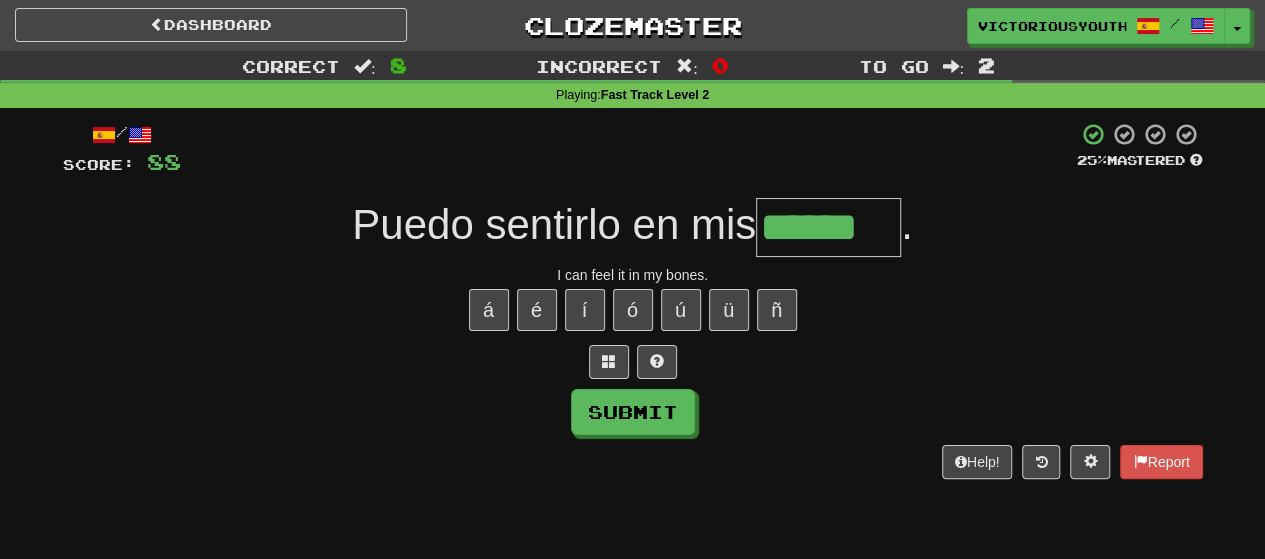 type on "******" 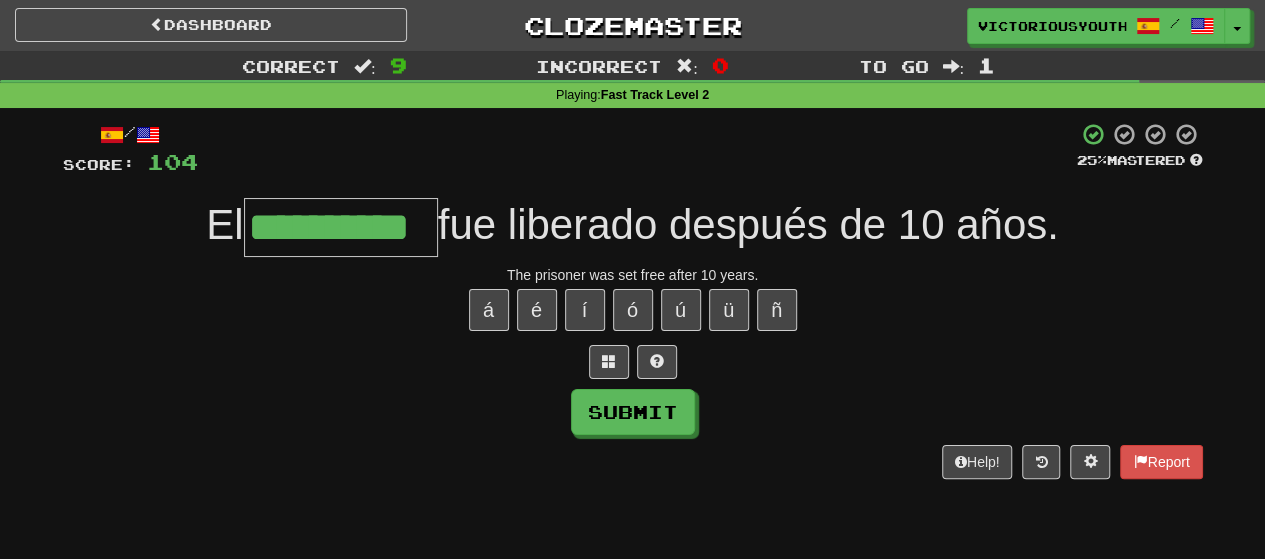 type on "**********" 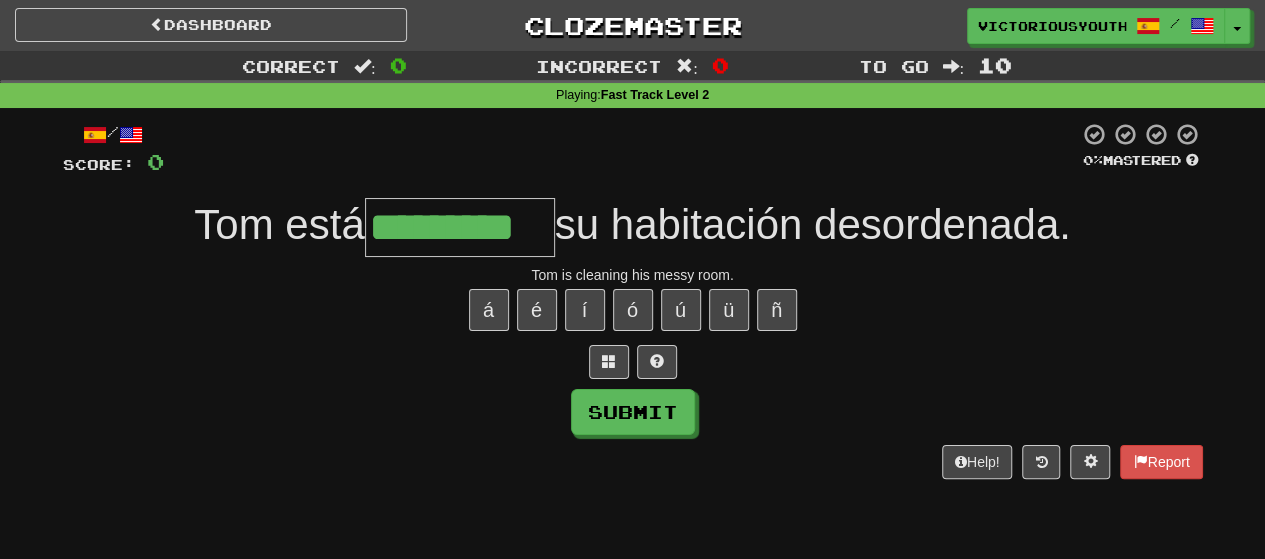 type on "*********" 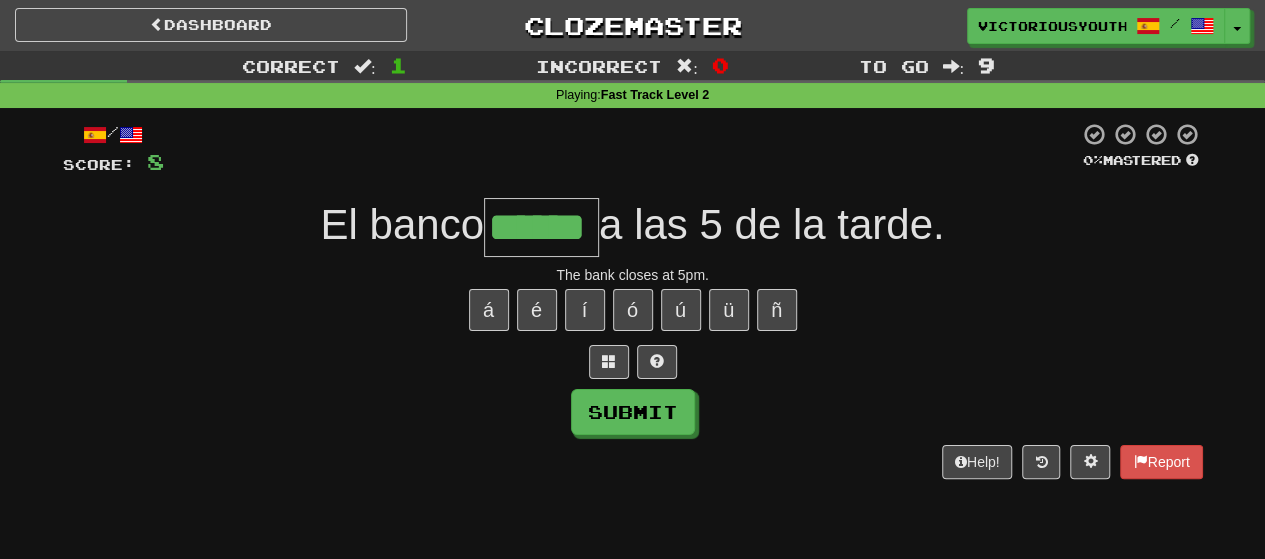 type on "******" 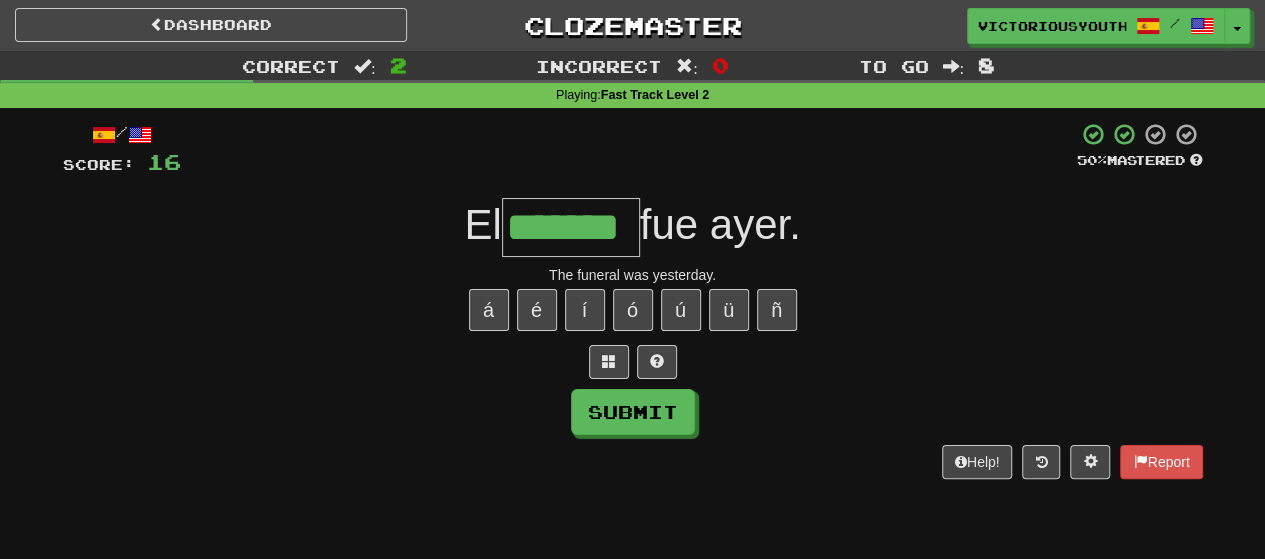 type on "*******" 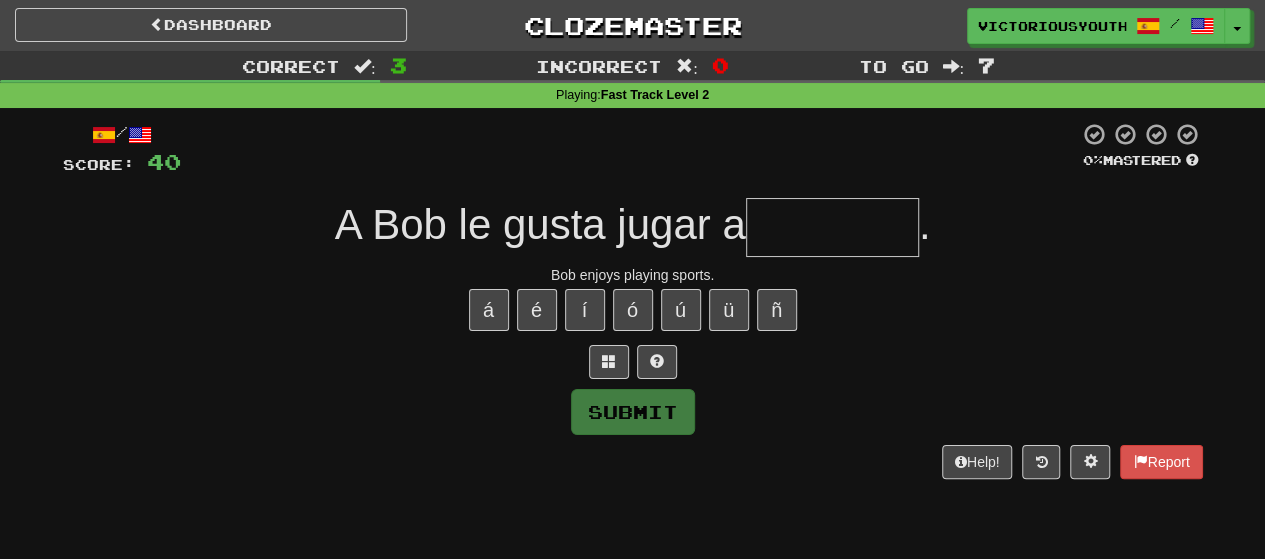 type on "*" 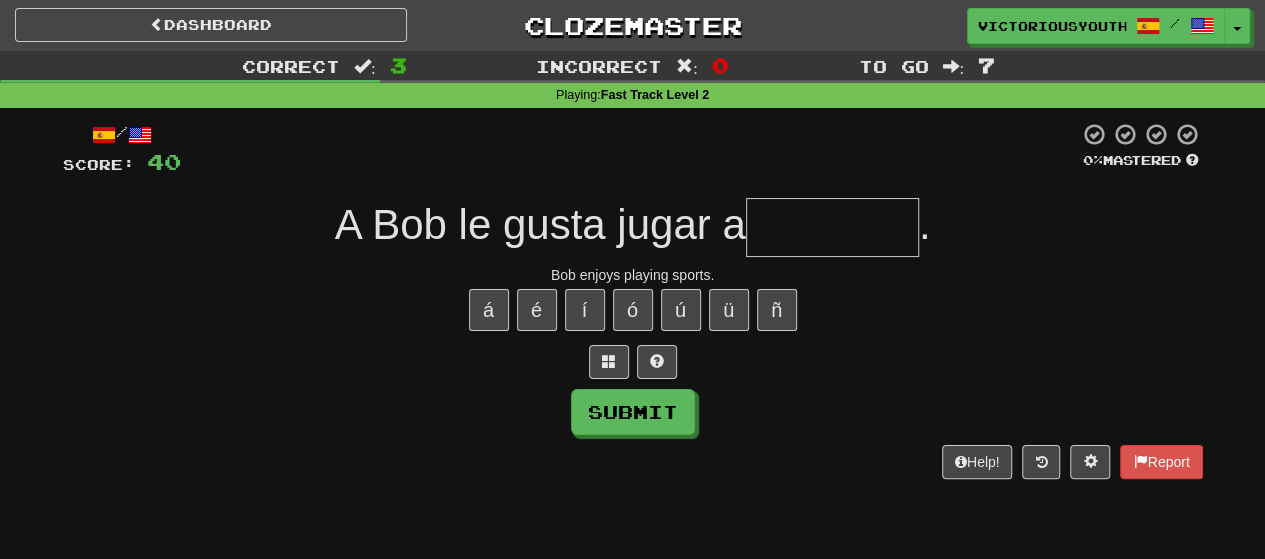 type on "*" 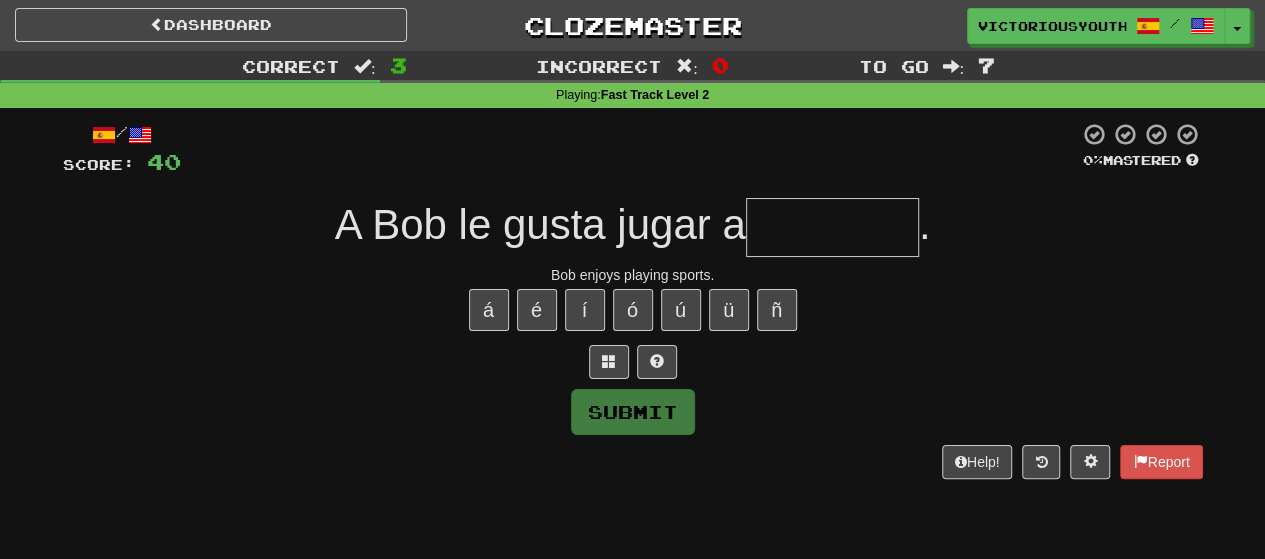 type on "*" 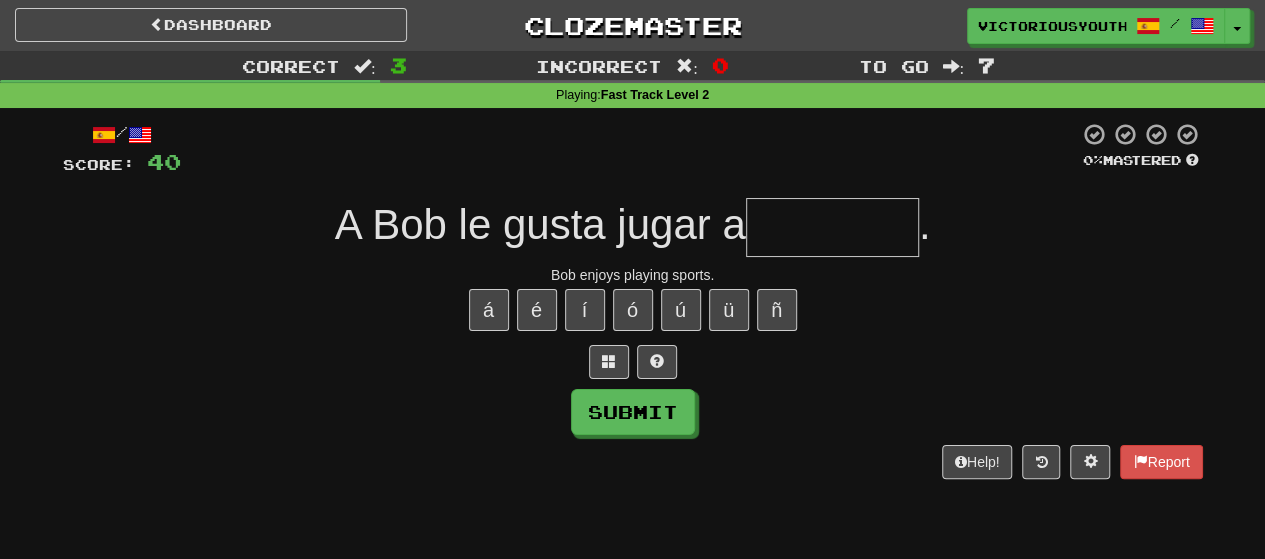type on "*" 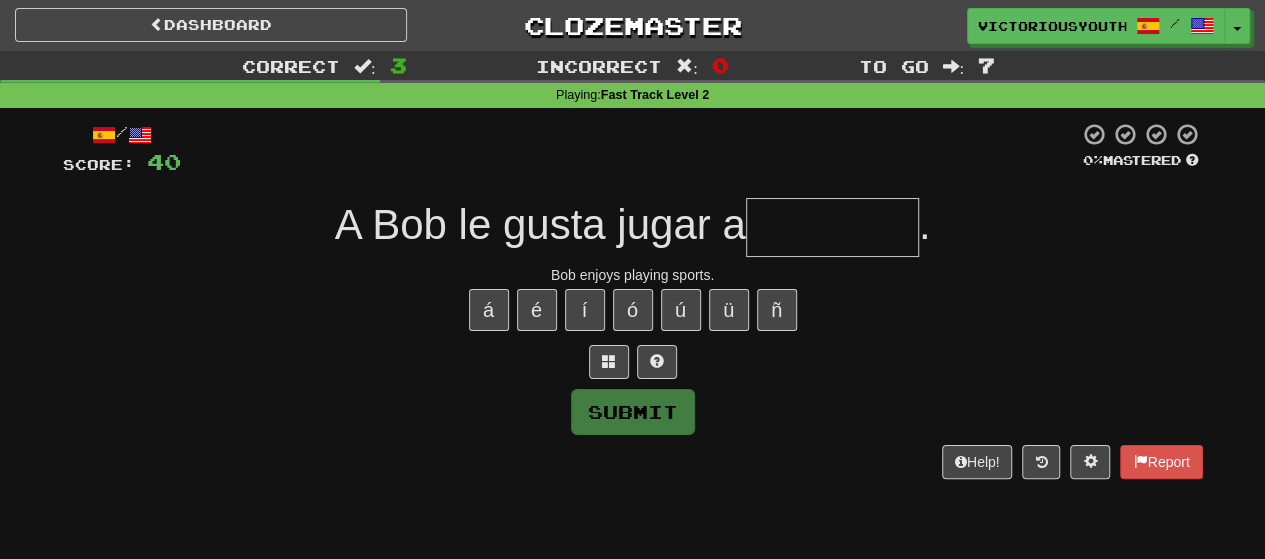 type on "*" 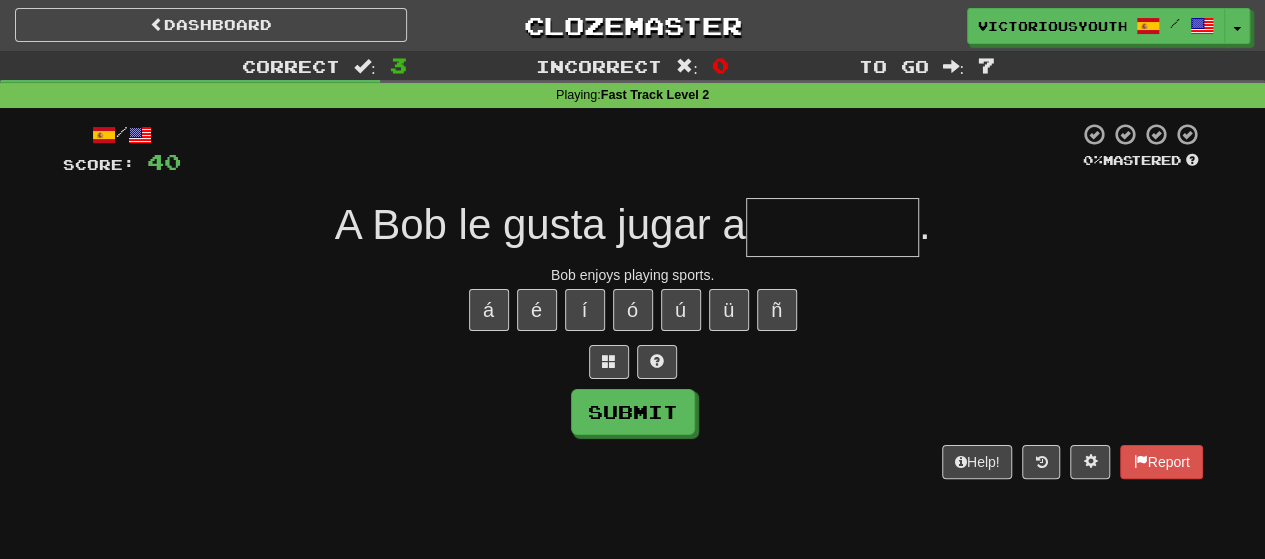 type on "*" 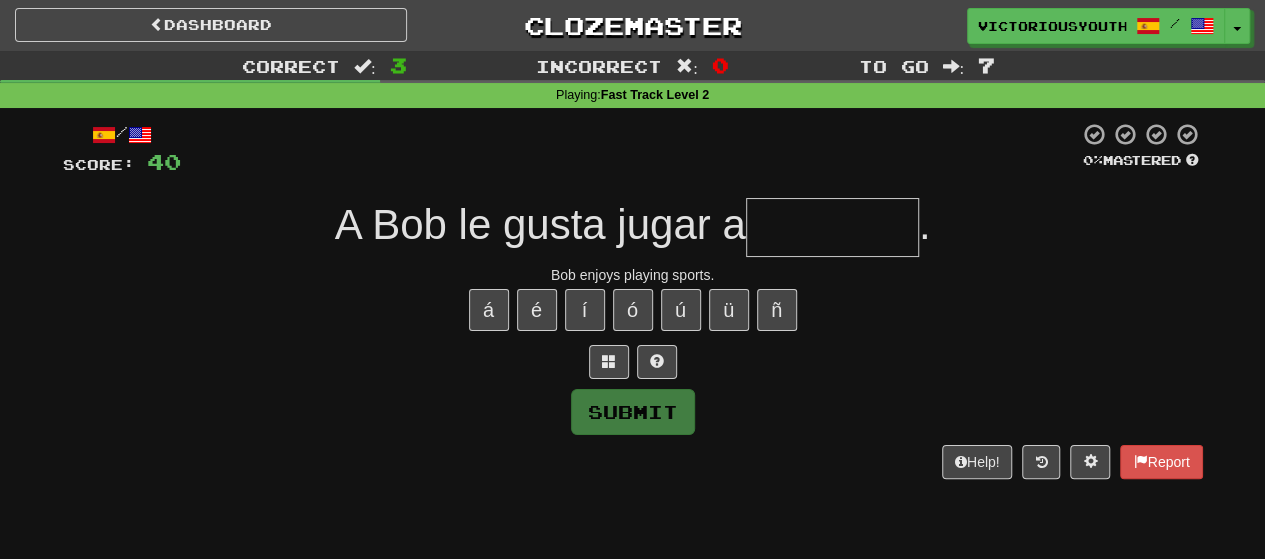 type on "*" 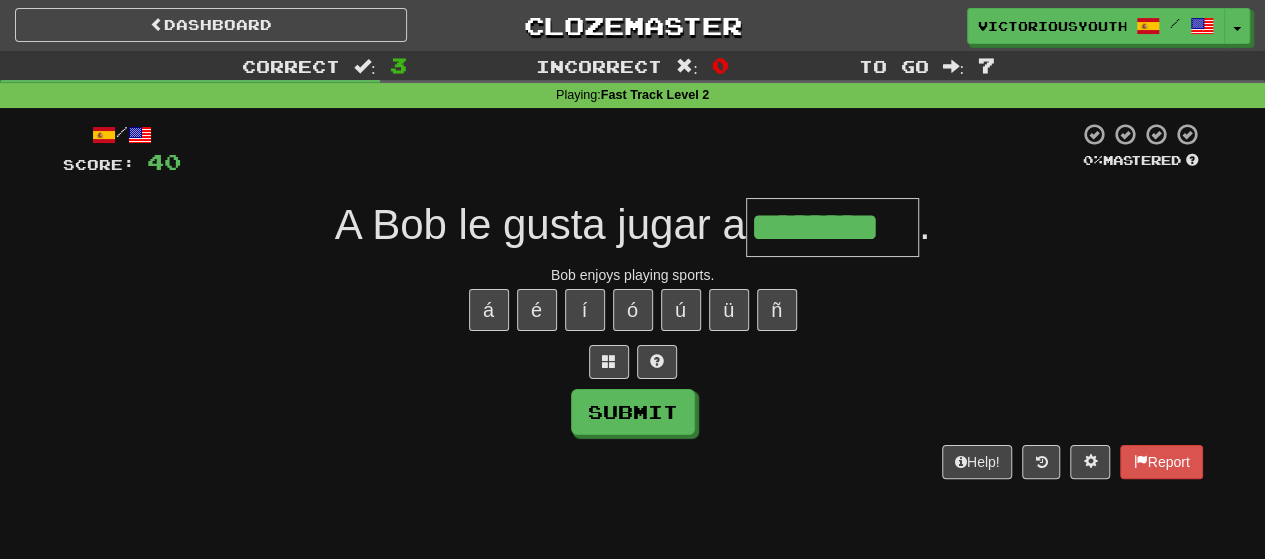 type on "********" 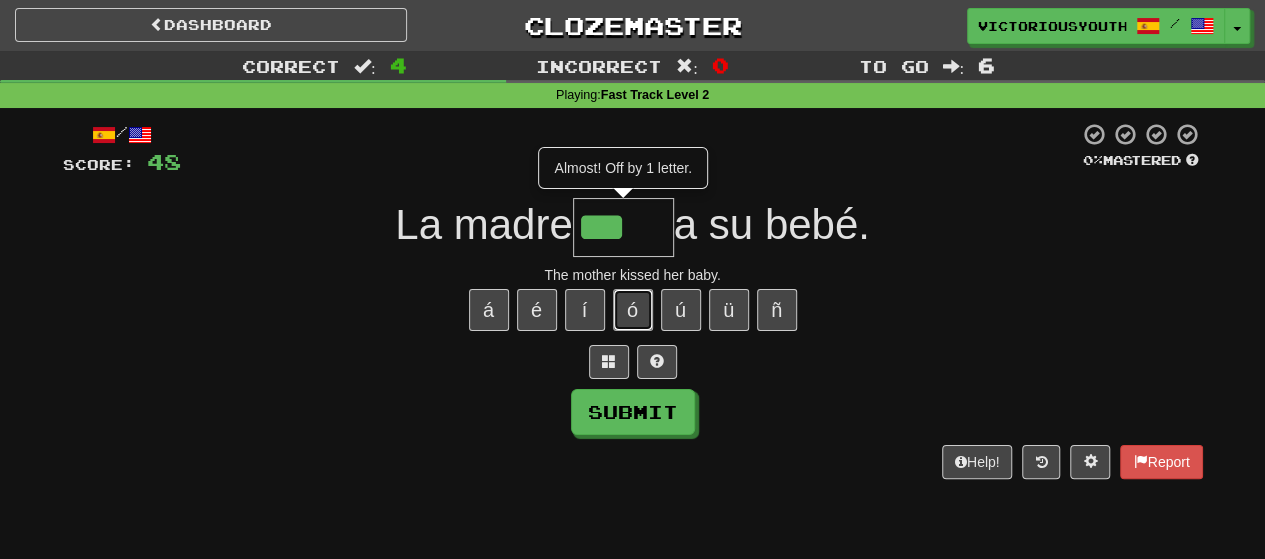 click on "ó" at bounding box center [633, 310] 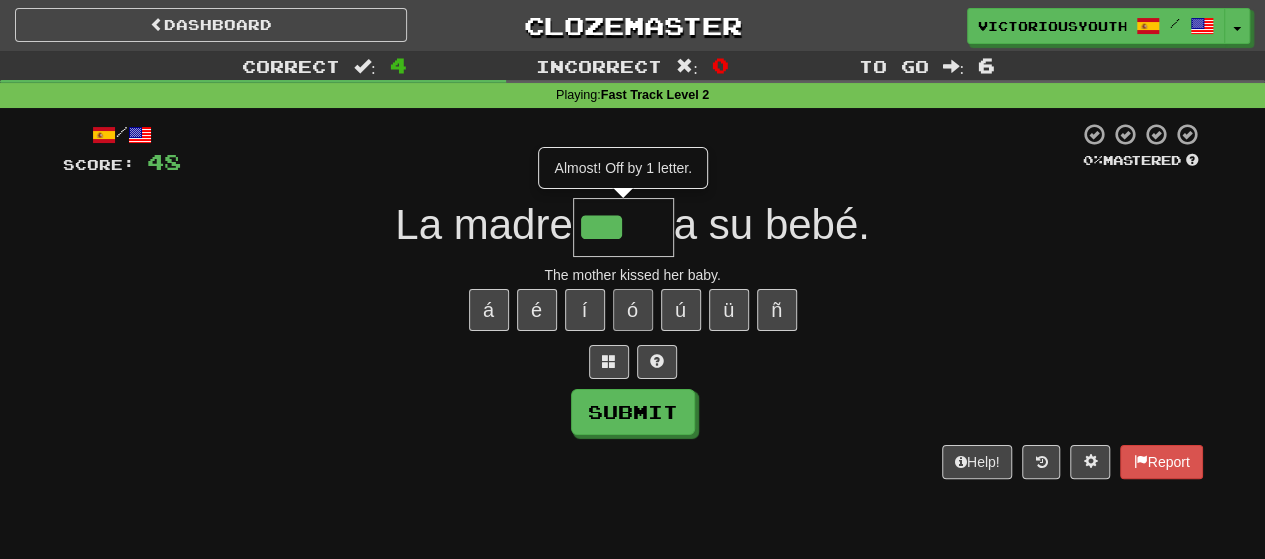 type on "****" 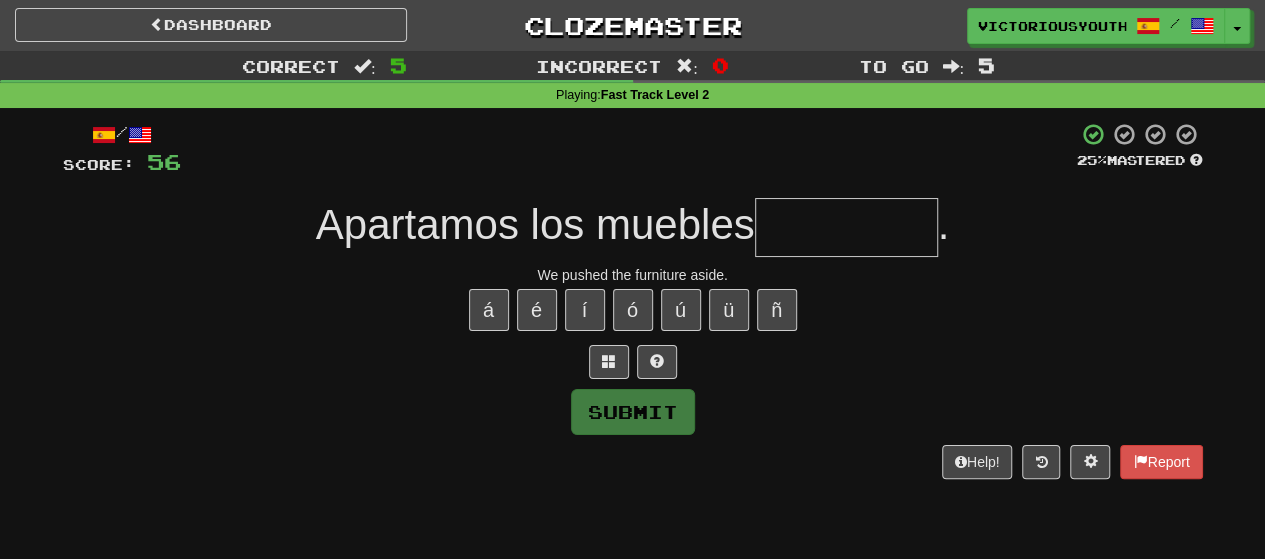 type on "*" 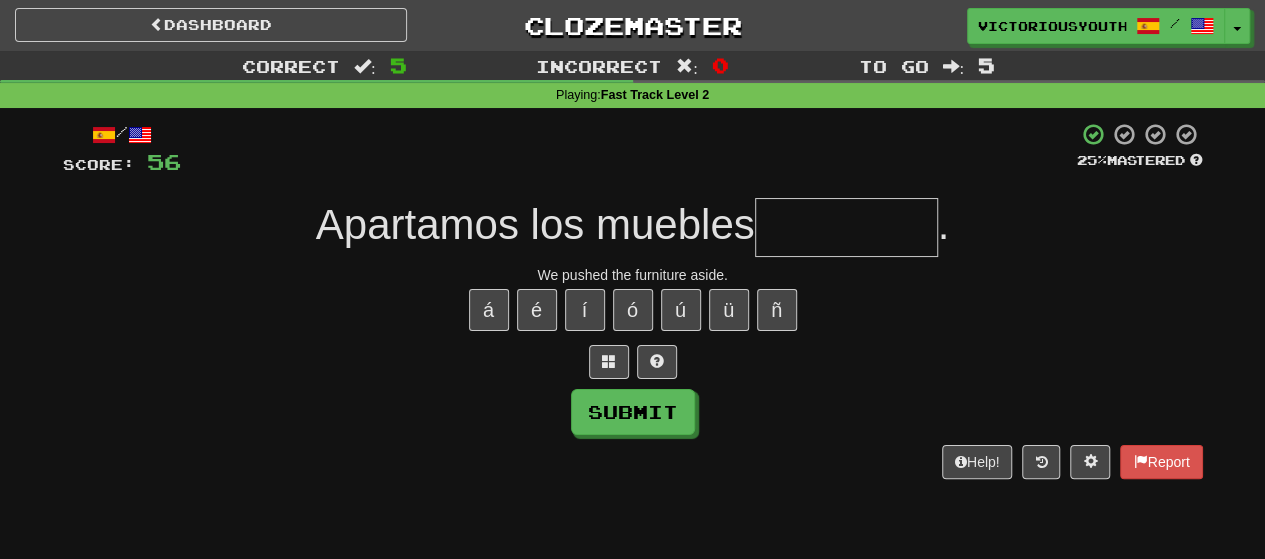 type on "*" 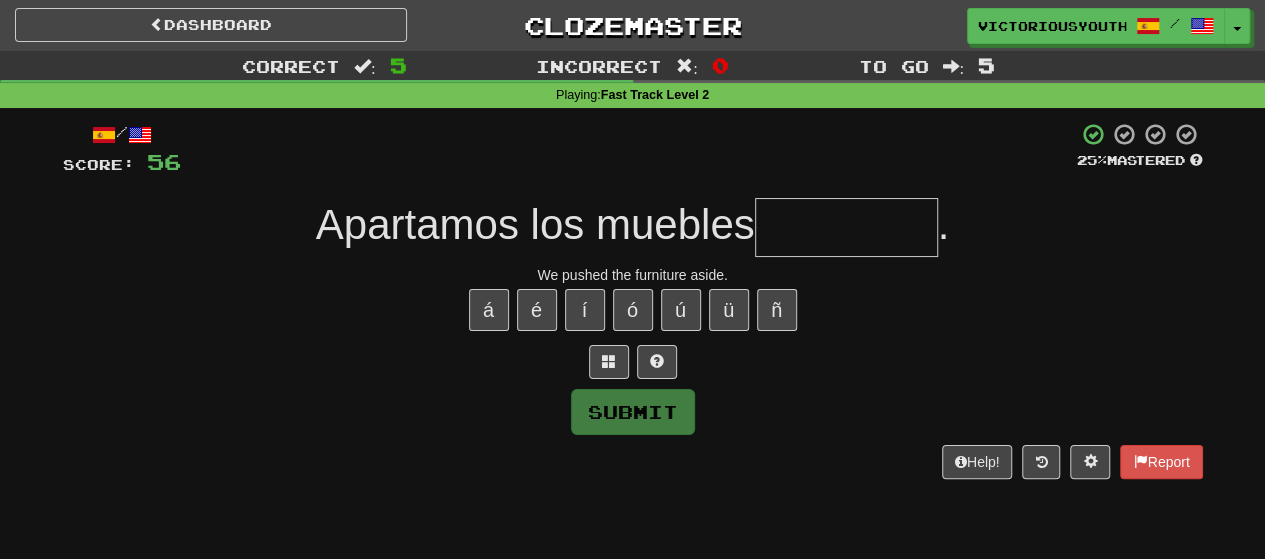 type on "*" 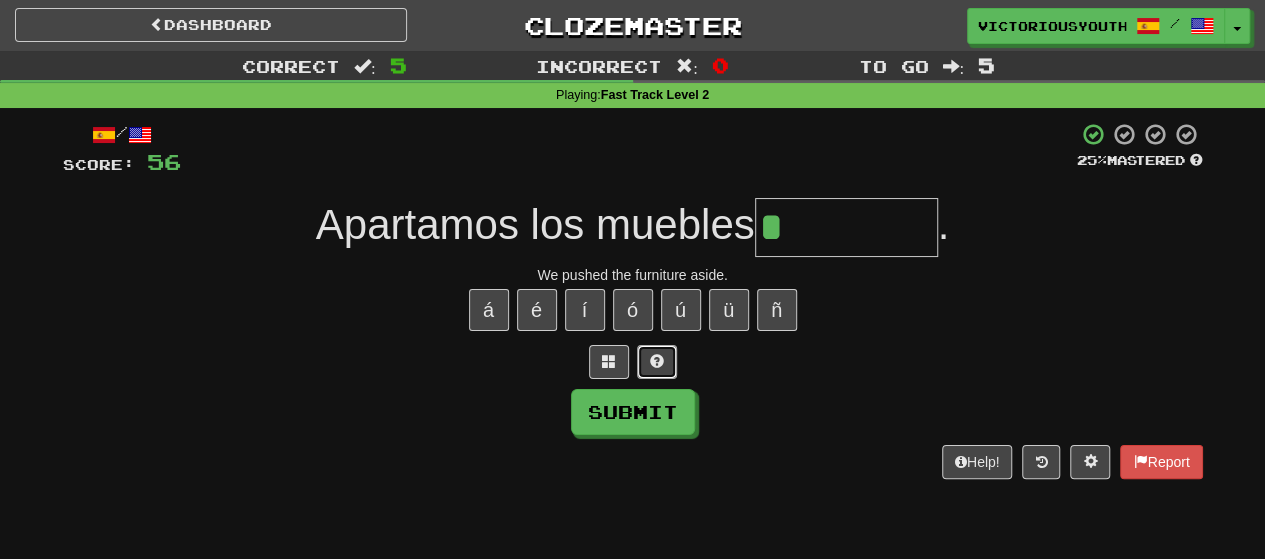 click at bounding box center [657, 361] 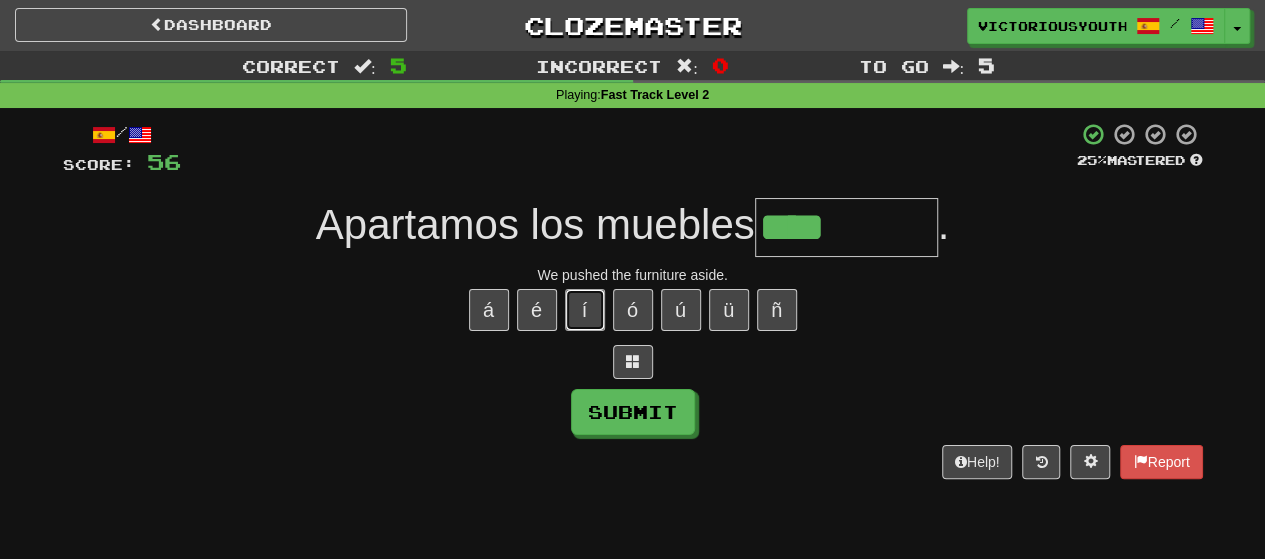 click on "í" at bounding box center [585, 310] 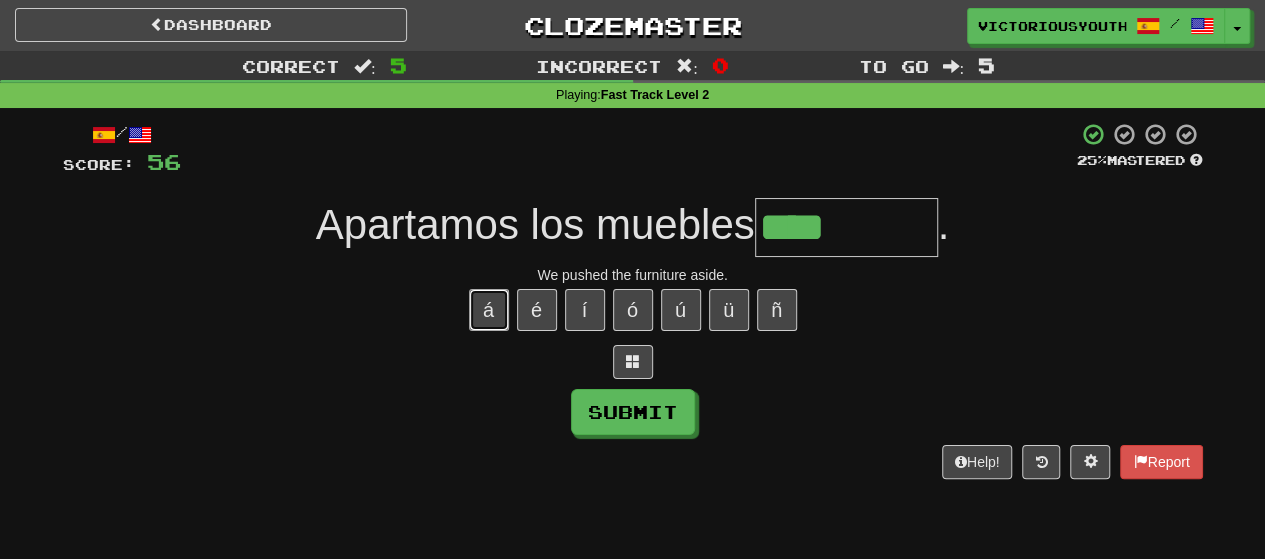 click on "á" at bounding box center (489, 310) 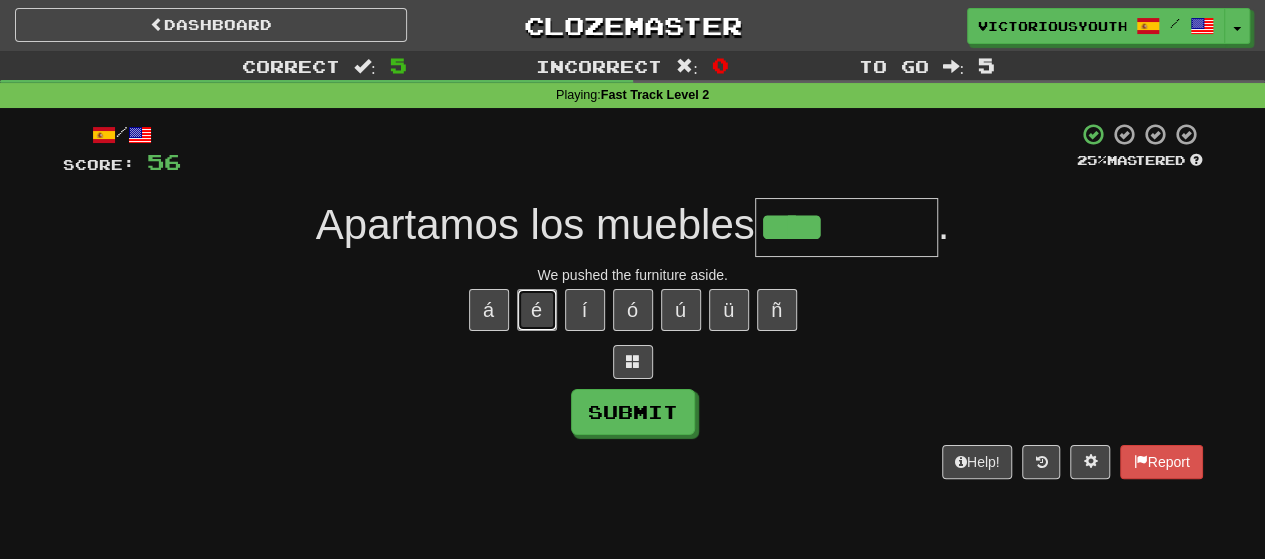 click on "é" at bounding box center (537, 310) 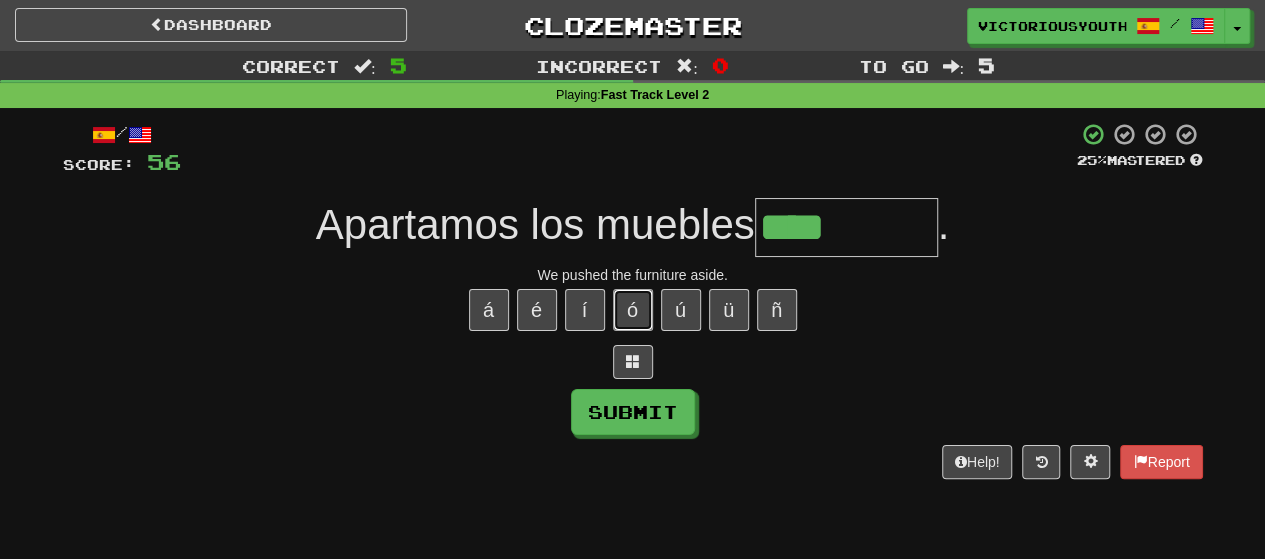 click on "ó" at bounding box center (633, 310) 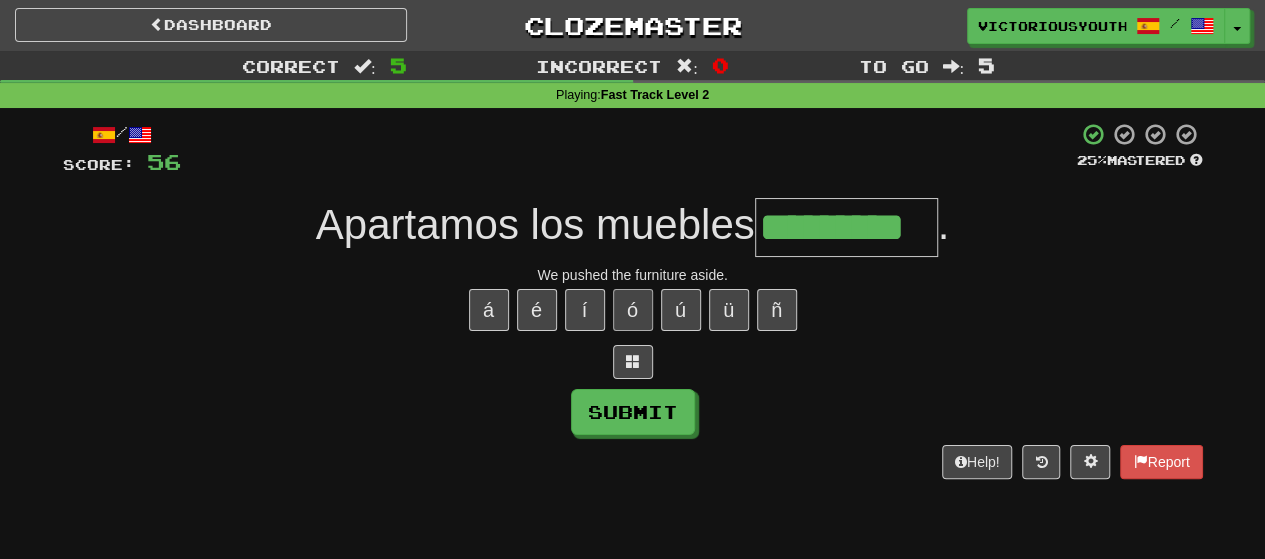 type on "*********" 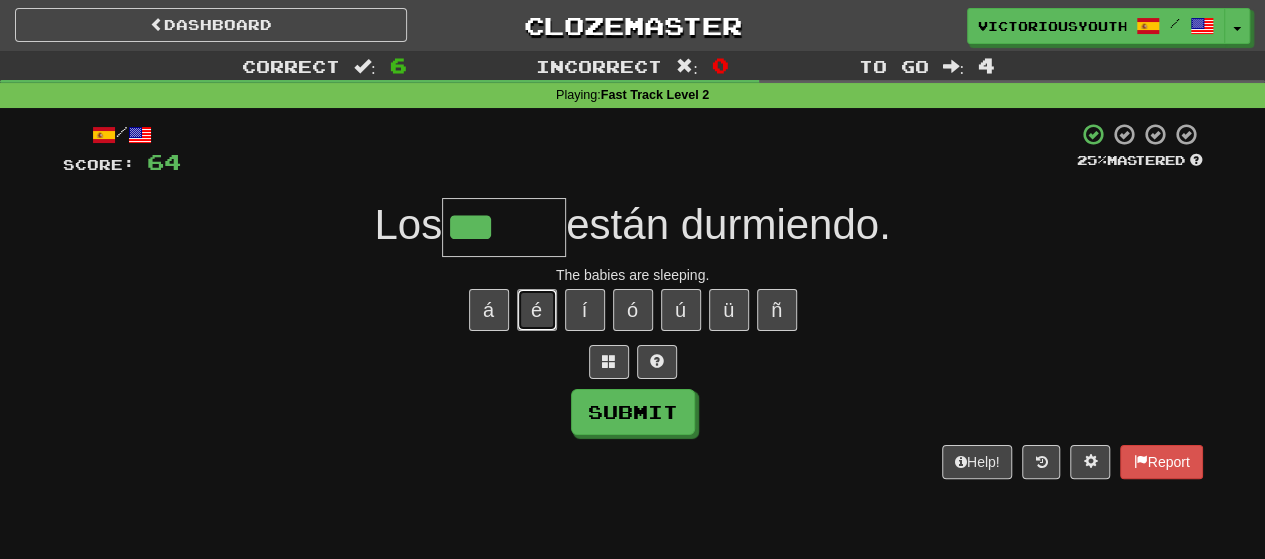 click on "é" at bounding box center (537, 310) 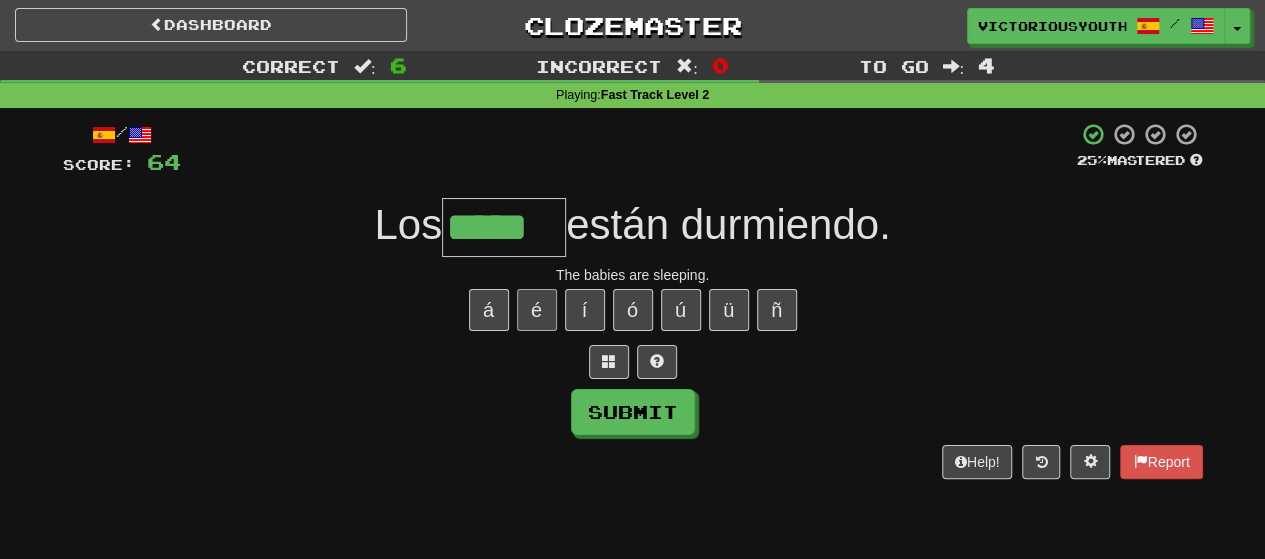 type on "*****" 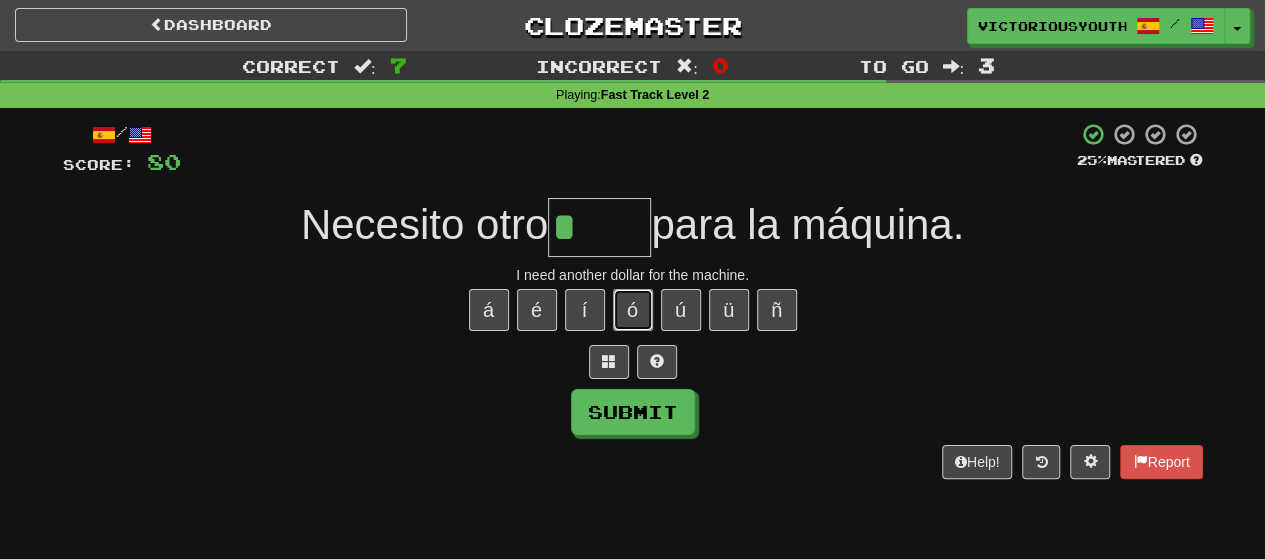 click on "ó" at bounding box center [633, 310] 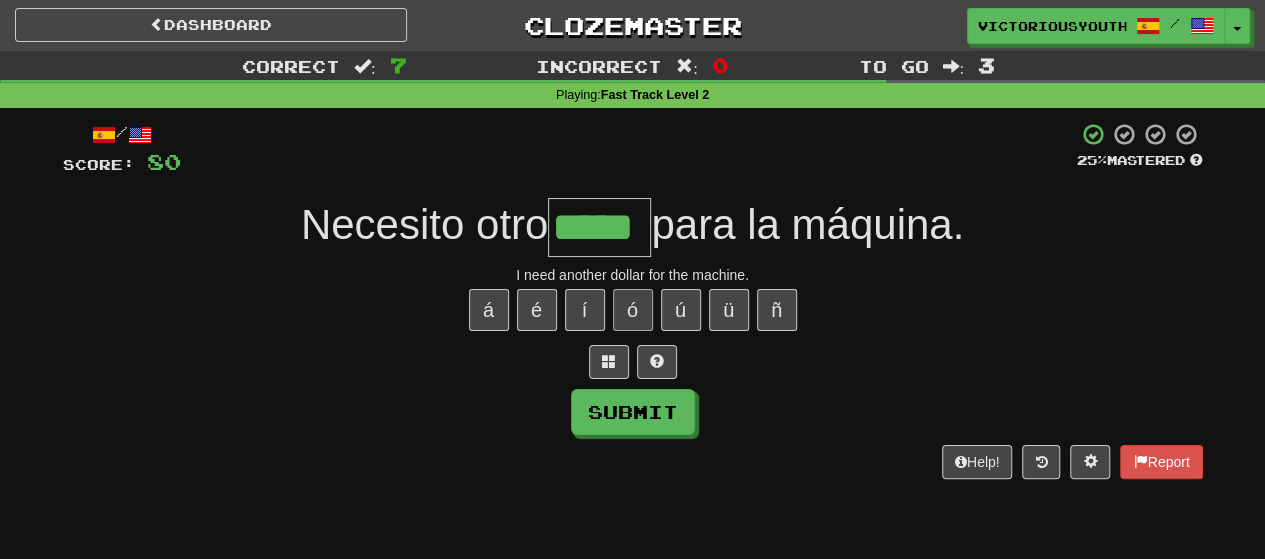 type on "*****" 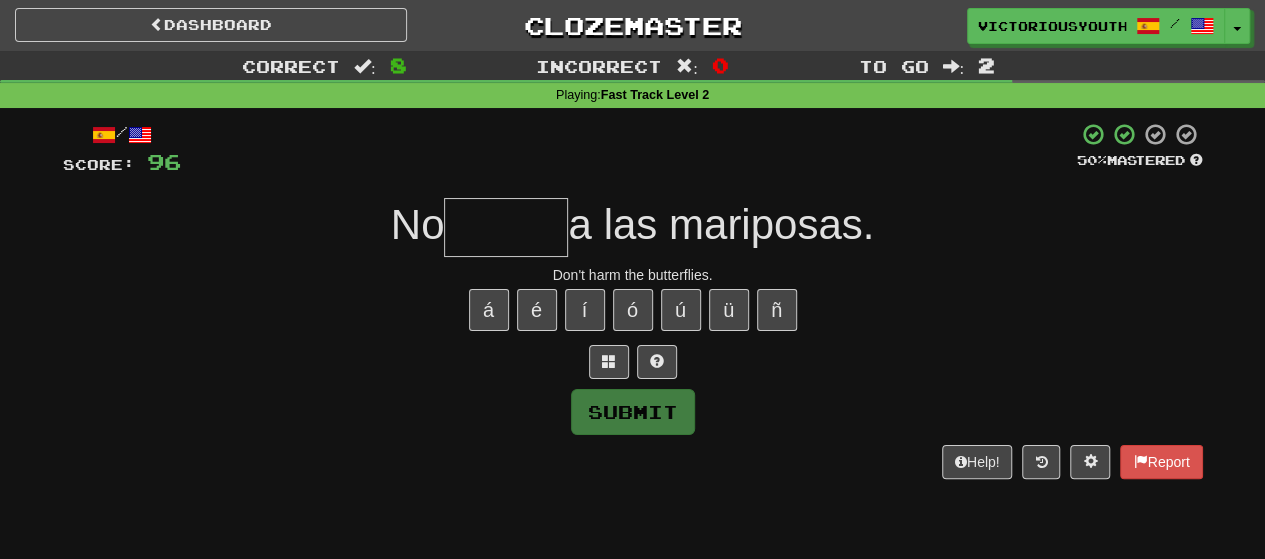 type on "*" 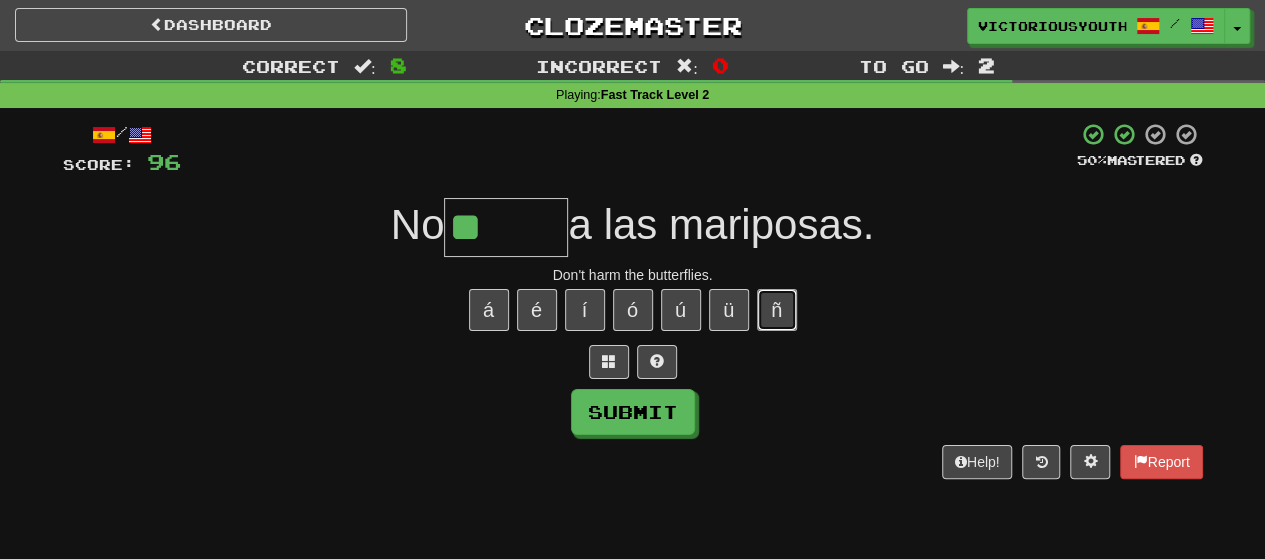 click on "ñ" at bounding box center [777, 310] 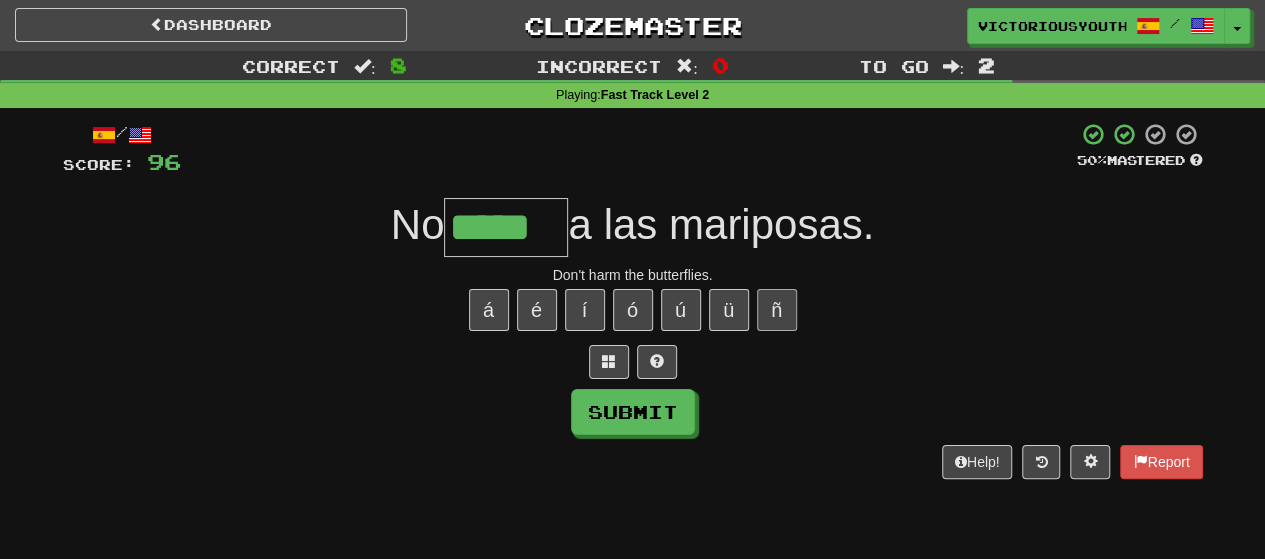 type on "*****" 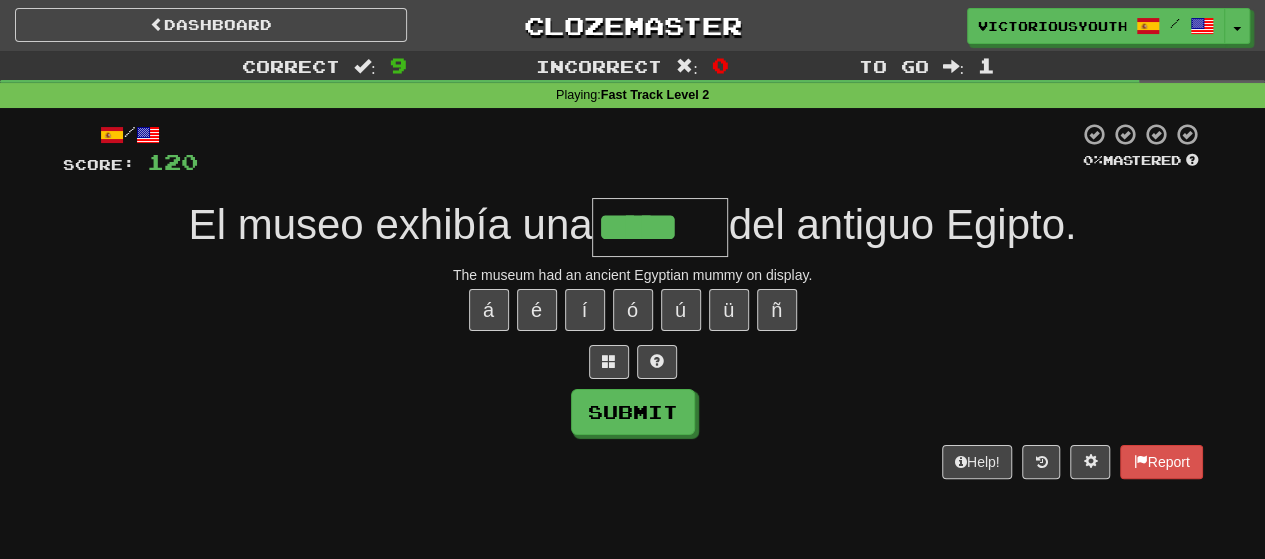 type on "*****" 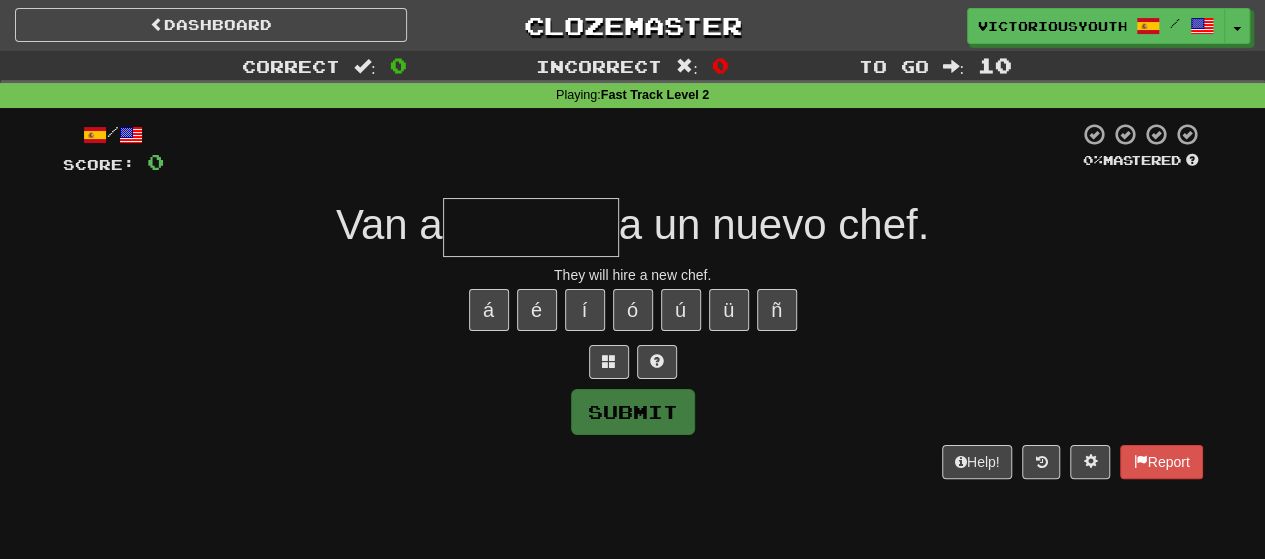type on "*" 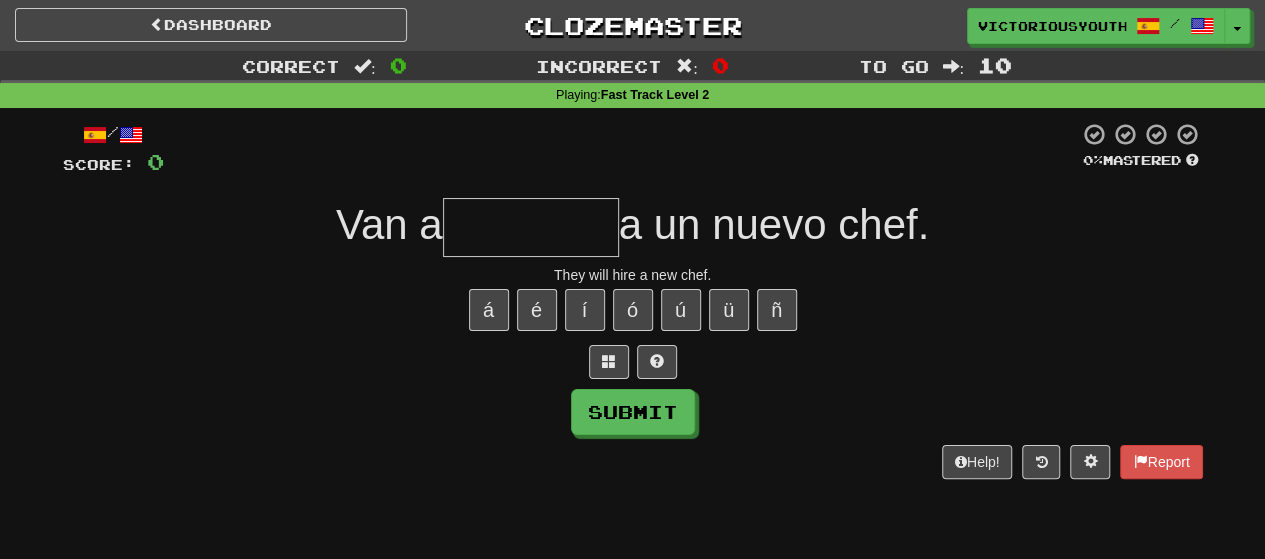 type on "*" 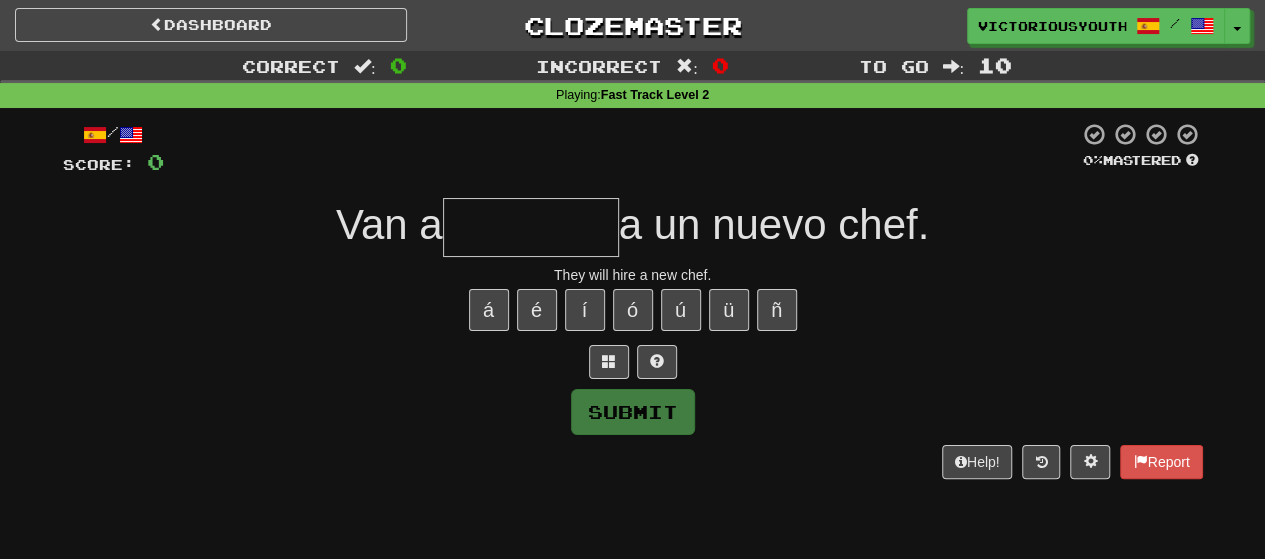 type on "*" 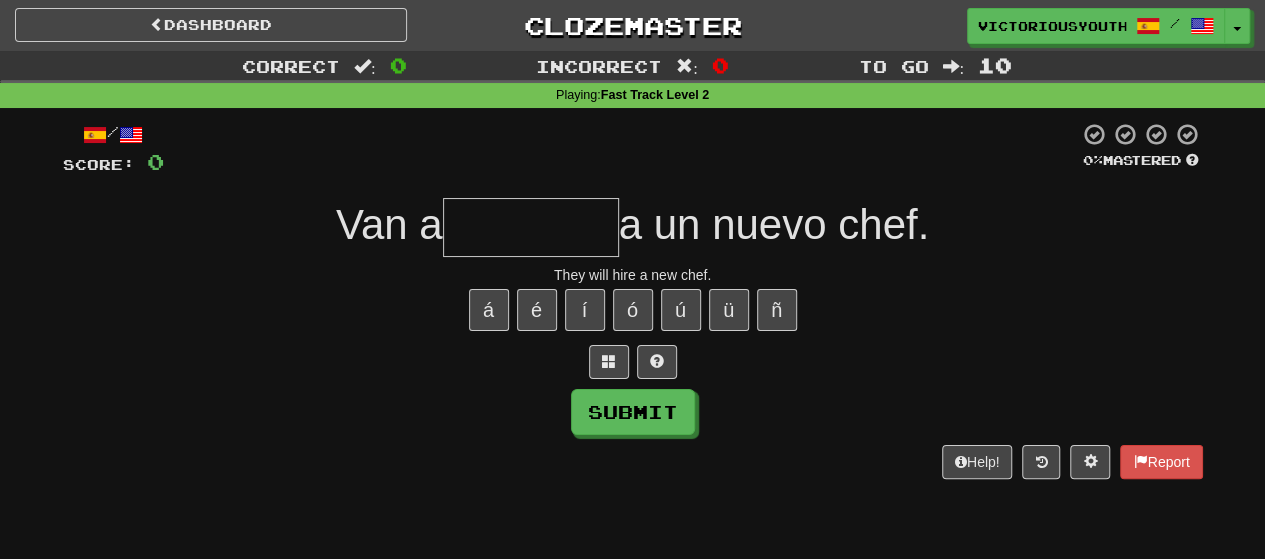 type on "*" 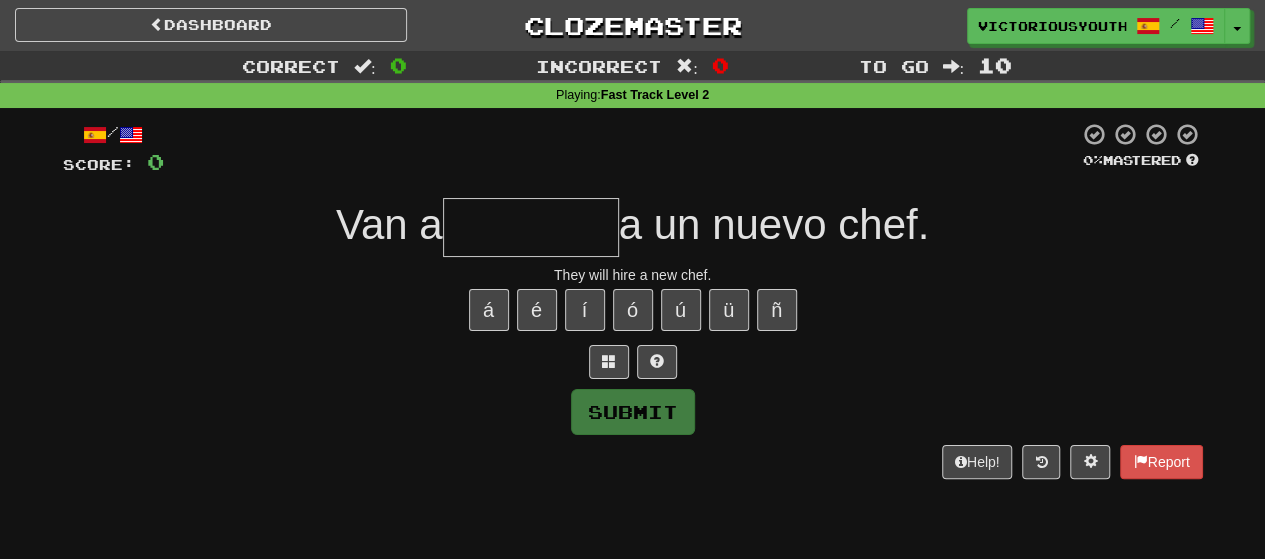 type on "*" 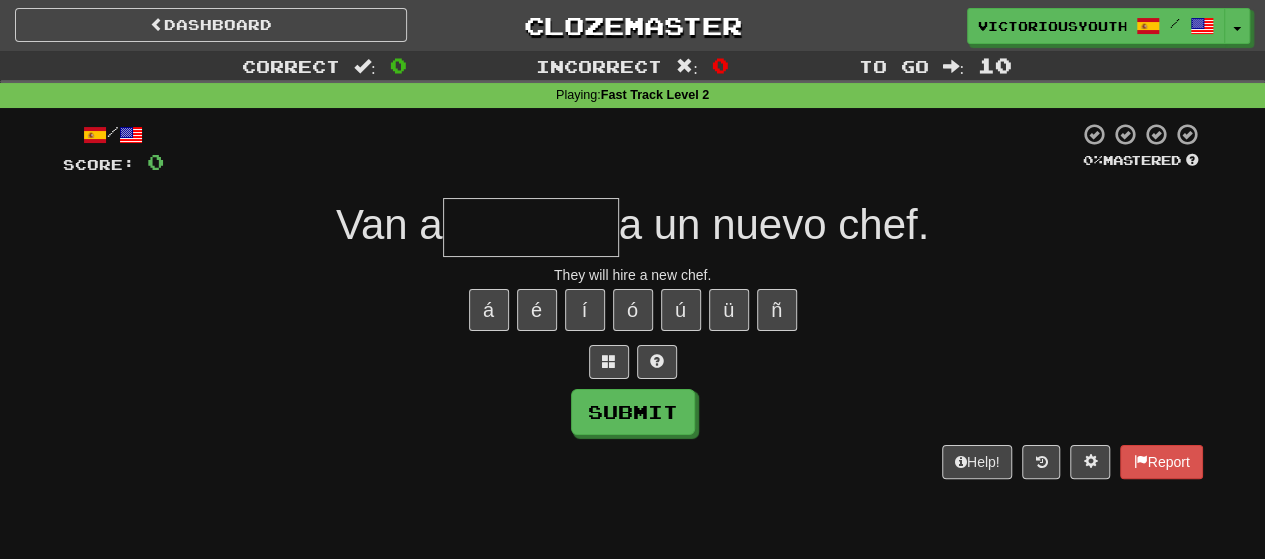 type on "*" 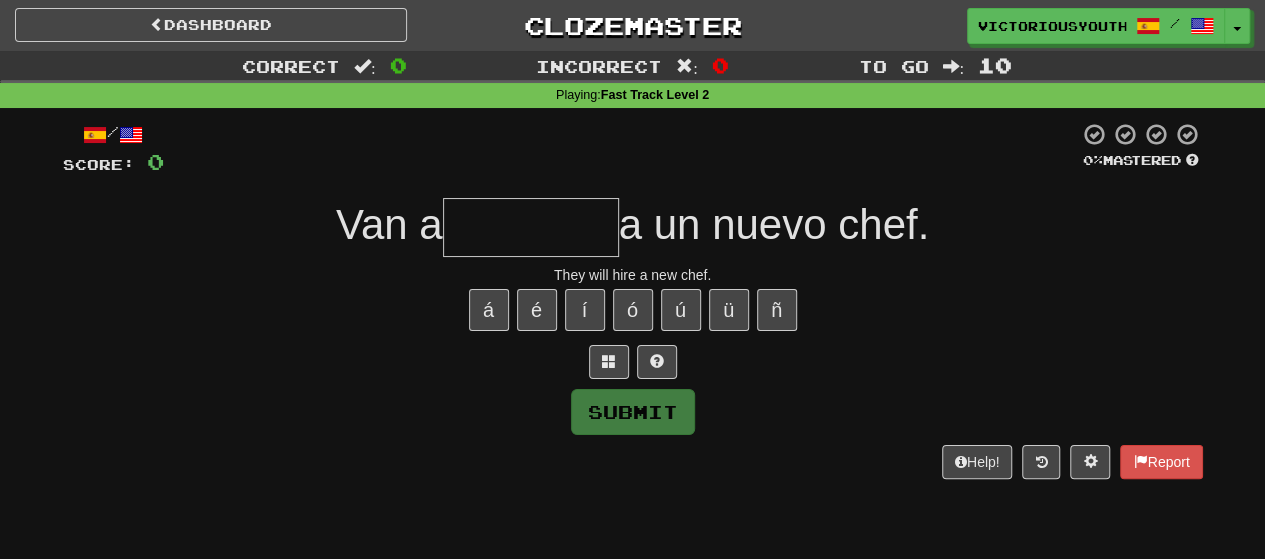 type on "*" 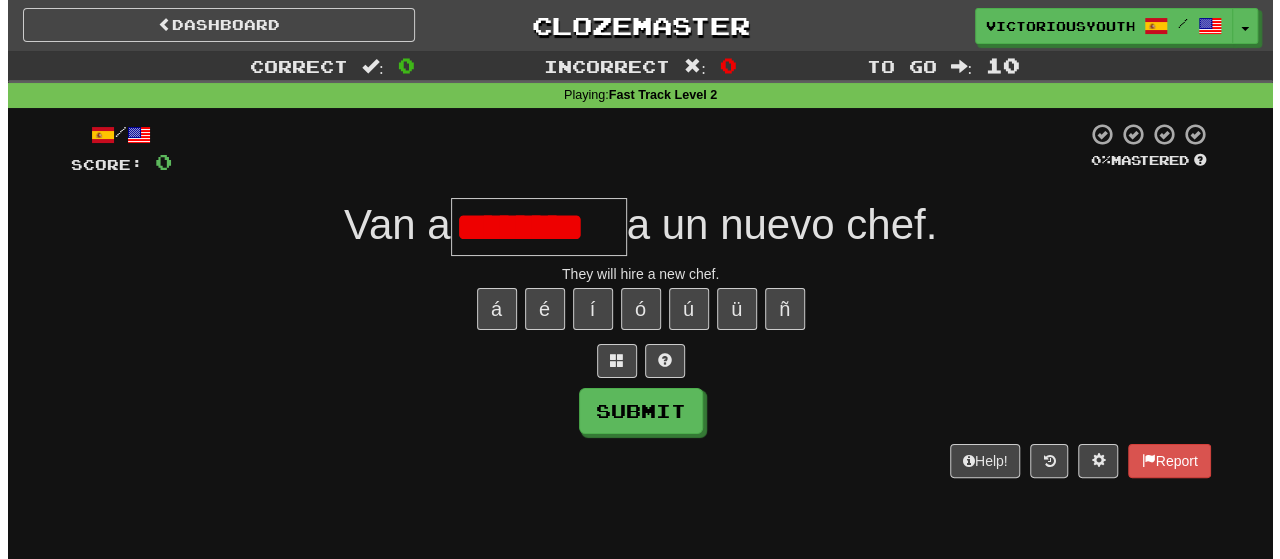 scroll, scrollTop: 0, scrollLeft: 0, axis: both 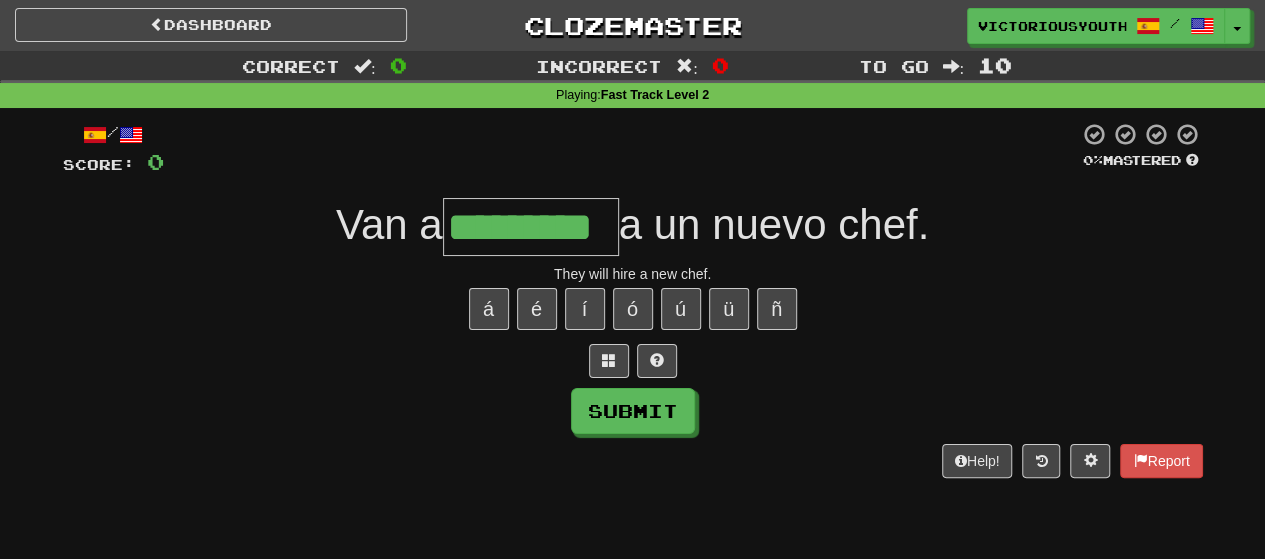 type on "*********" 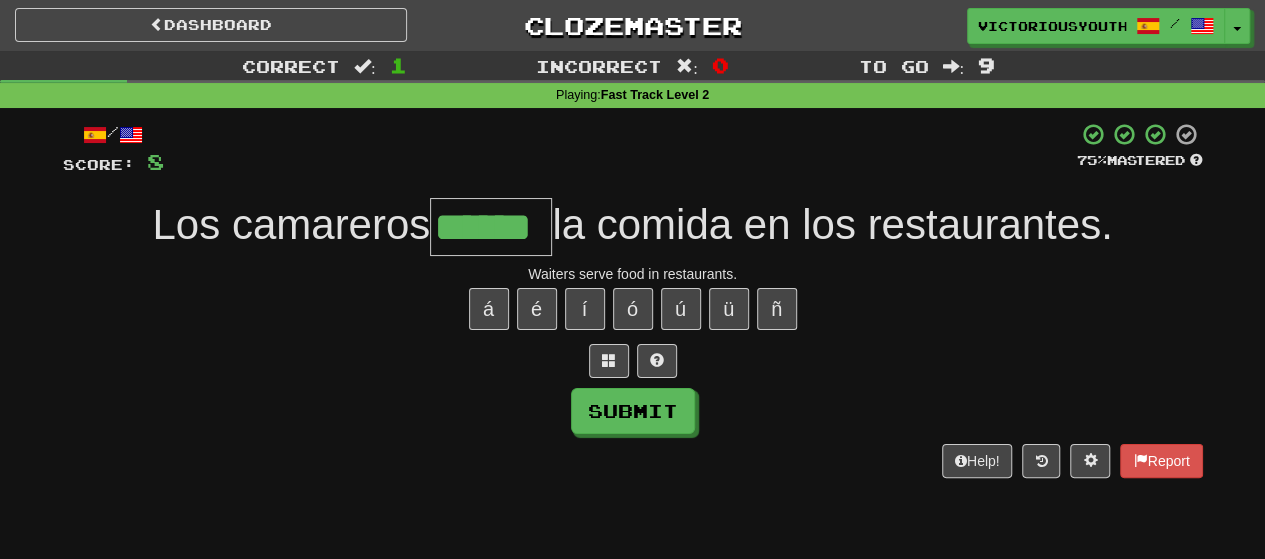 type on "******" 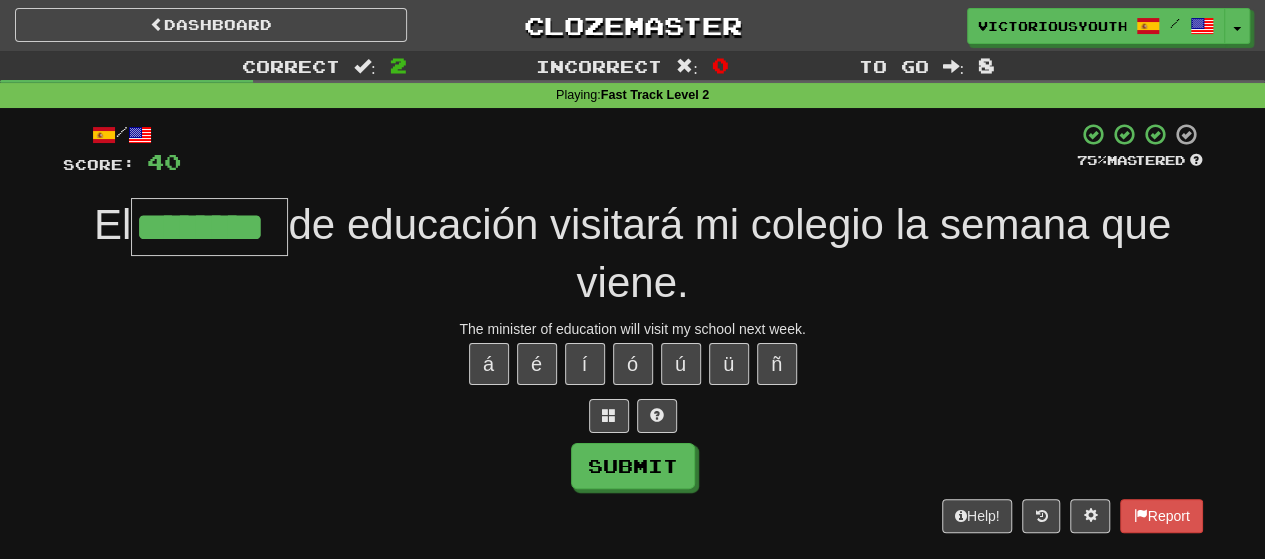 type on "********" 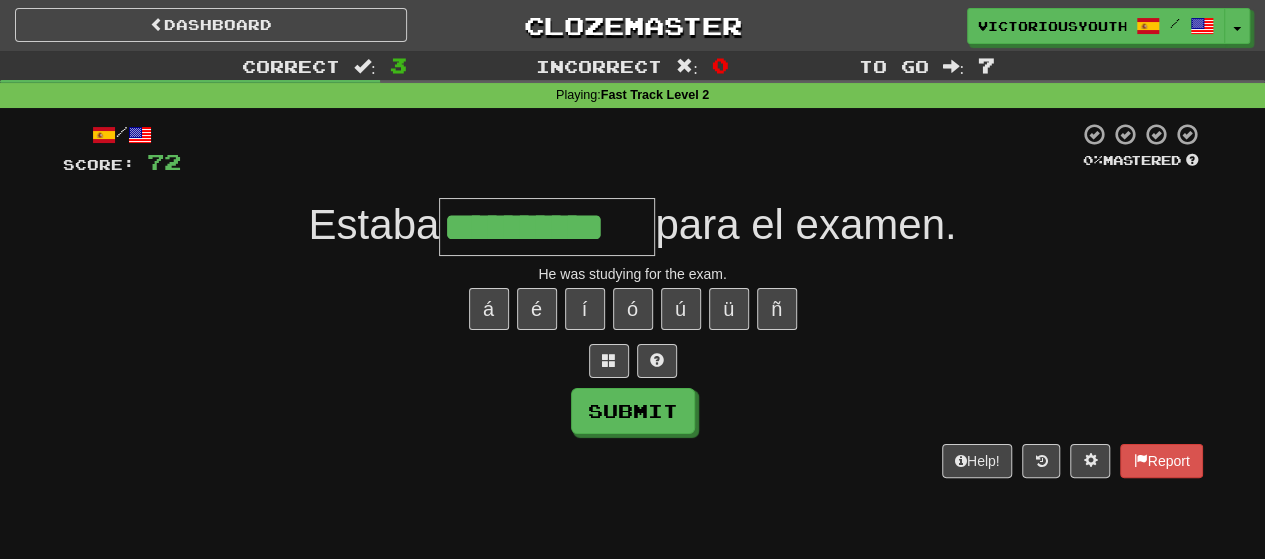 type on "**********" 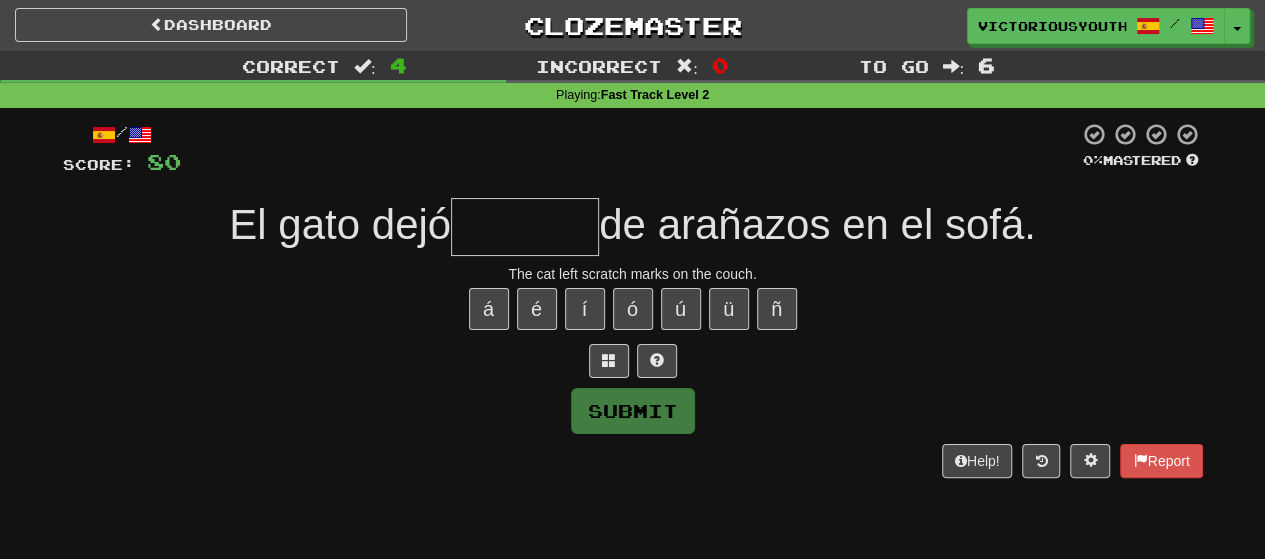 type on "*" 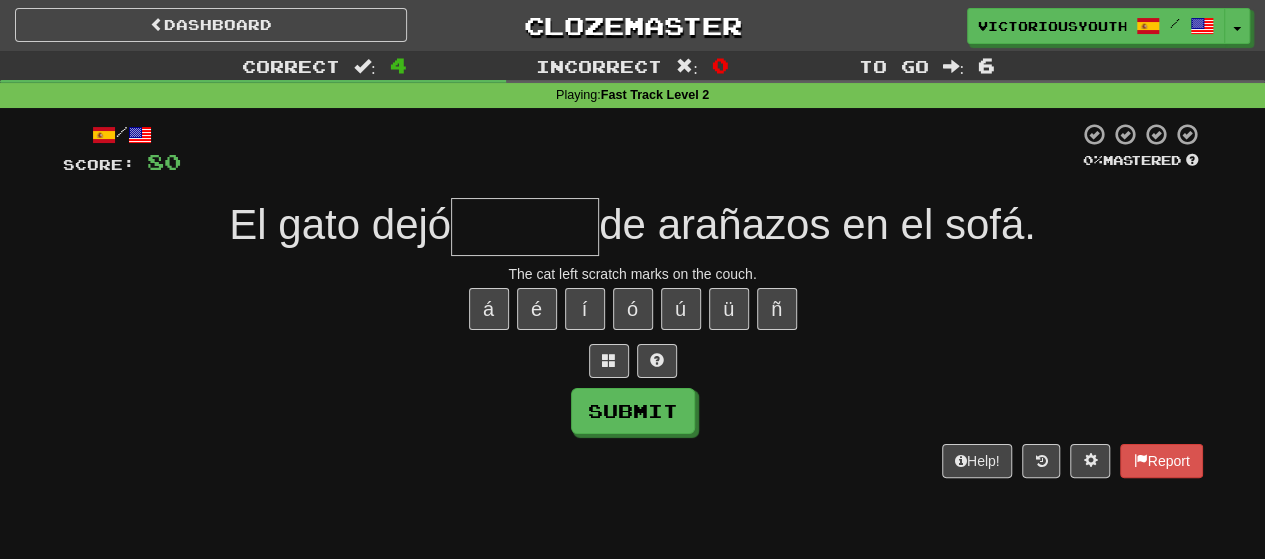 type on "*" 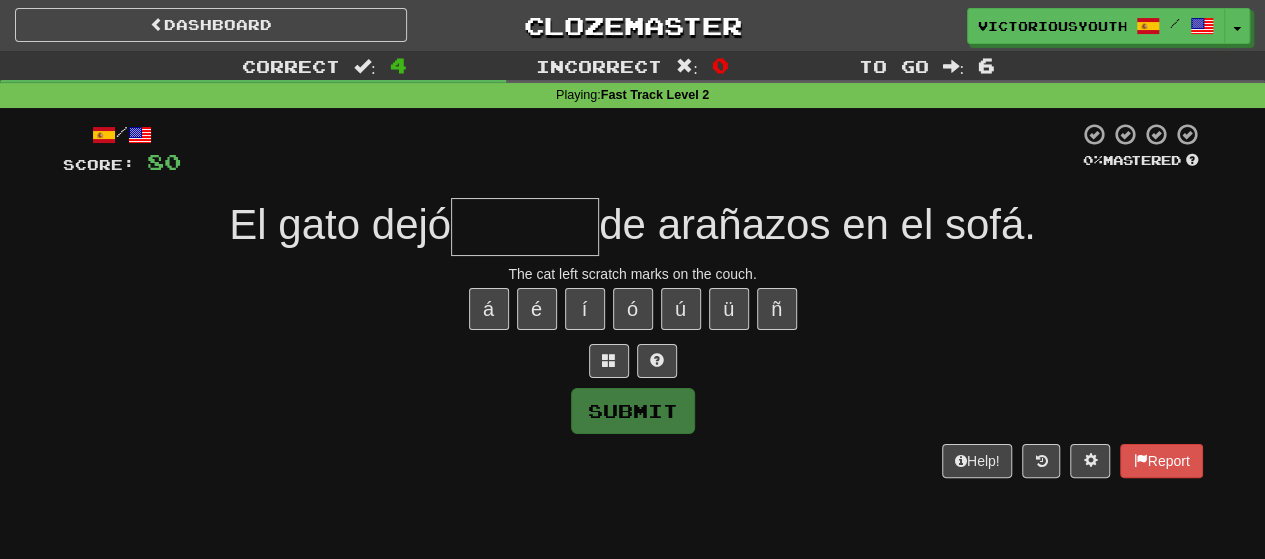 type on "*" 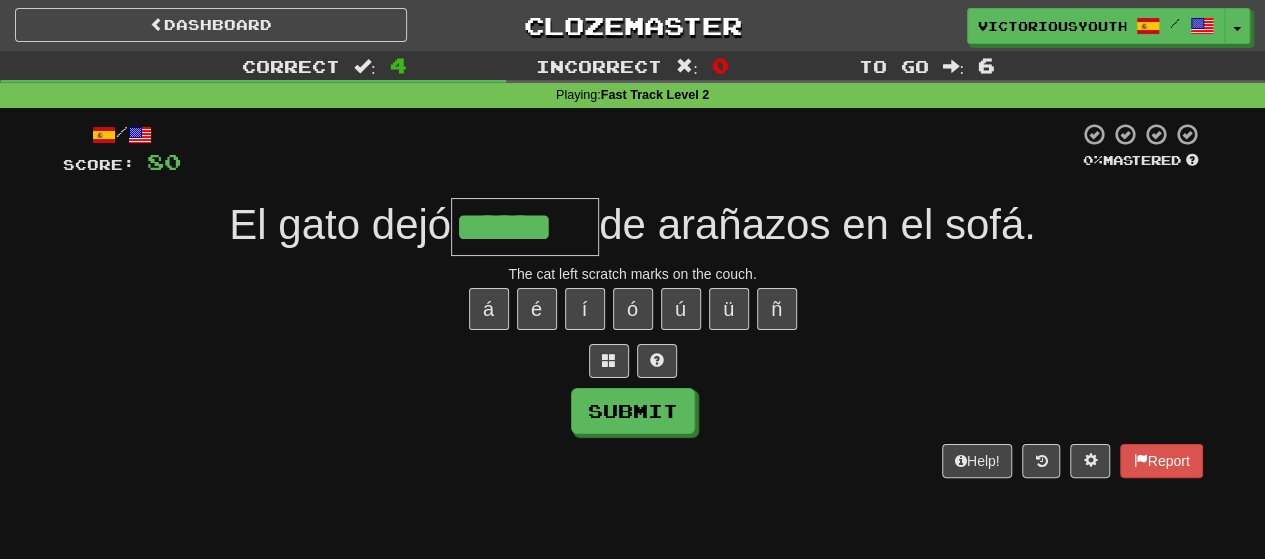 type on "******" 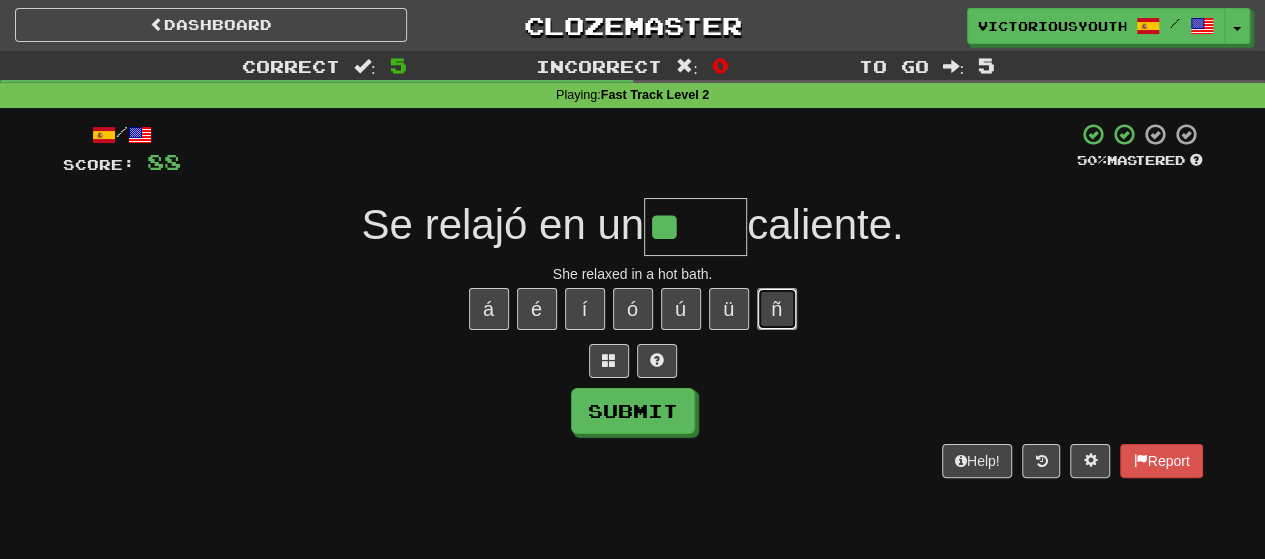 click on "ñ" at bounding box center [777, 309] 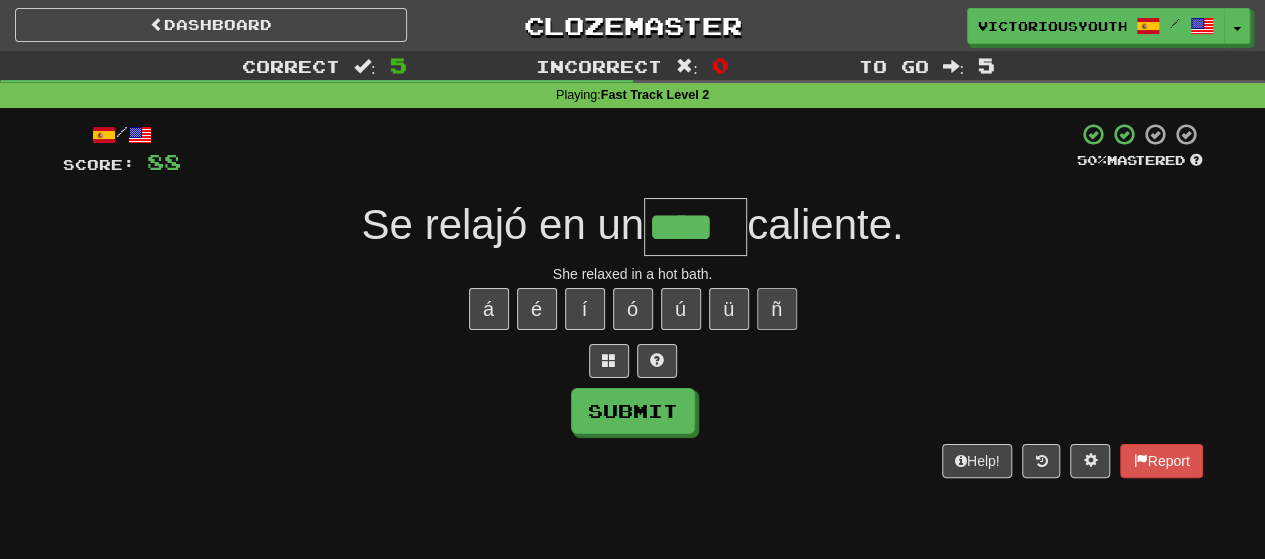 type on "****" 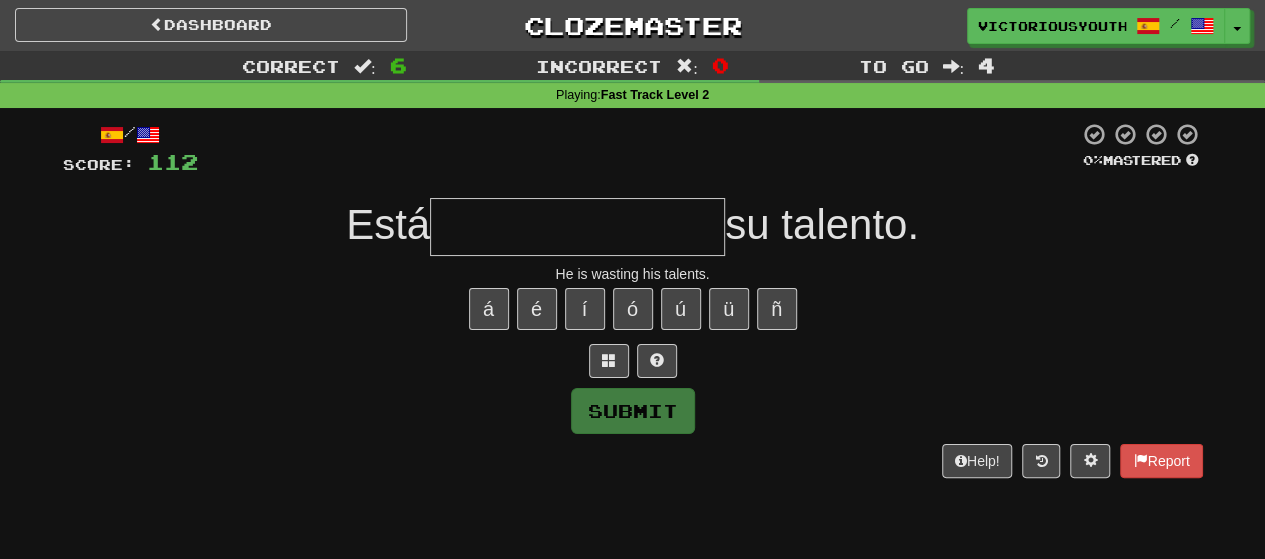 type on "*" 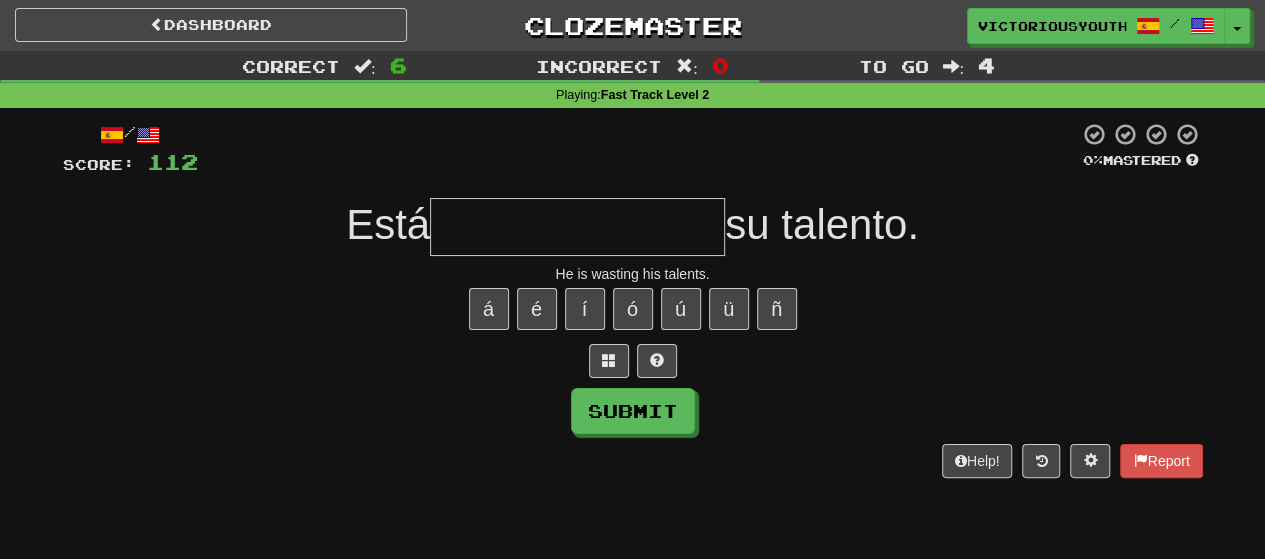 type on "*" 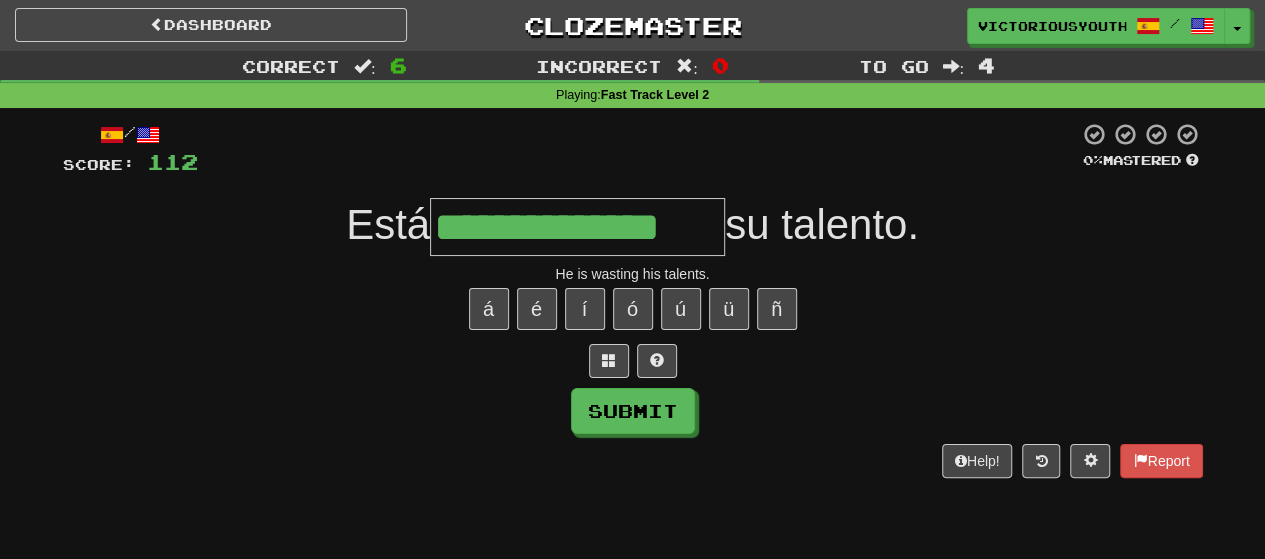 type on "**********" 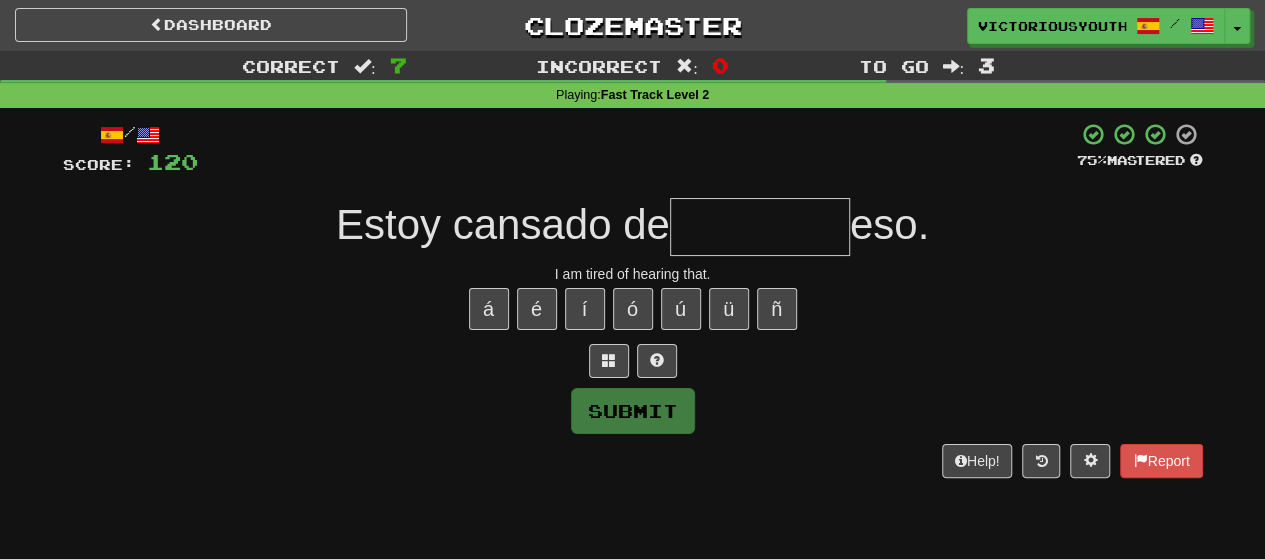 type on "*" 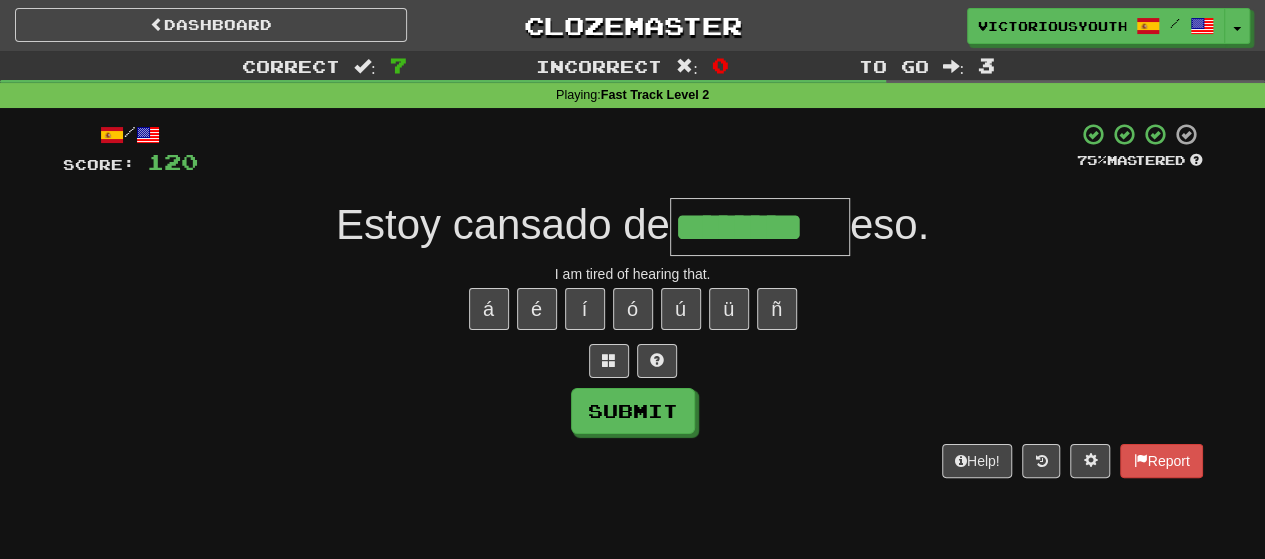 type on "********" 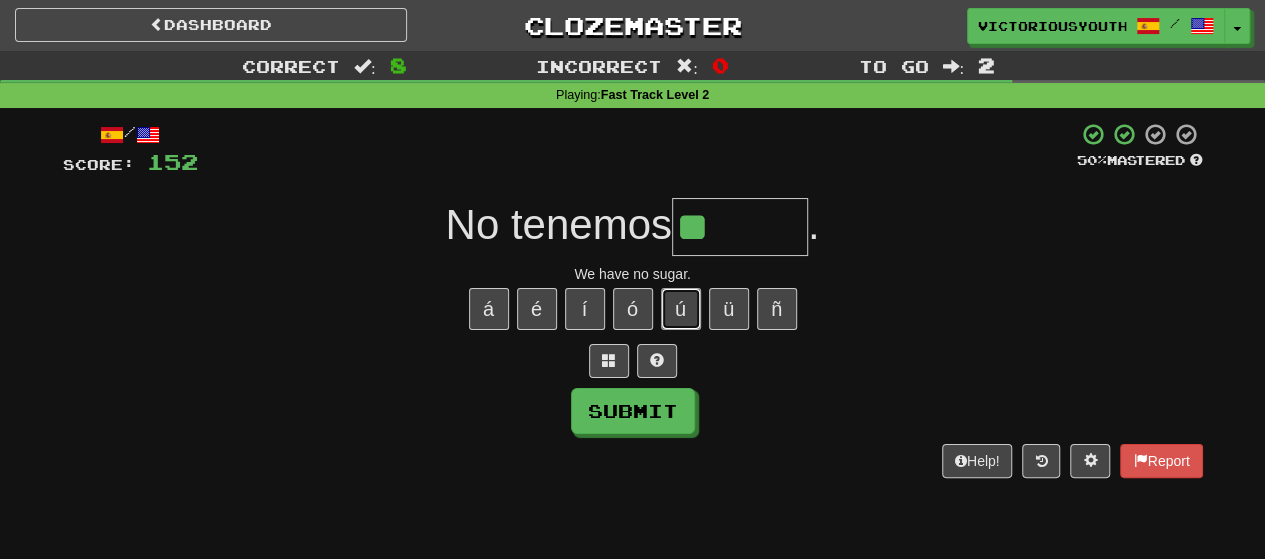 click on "ú" at bounding box center [681, 309] 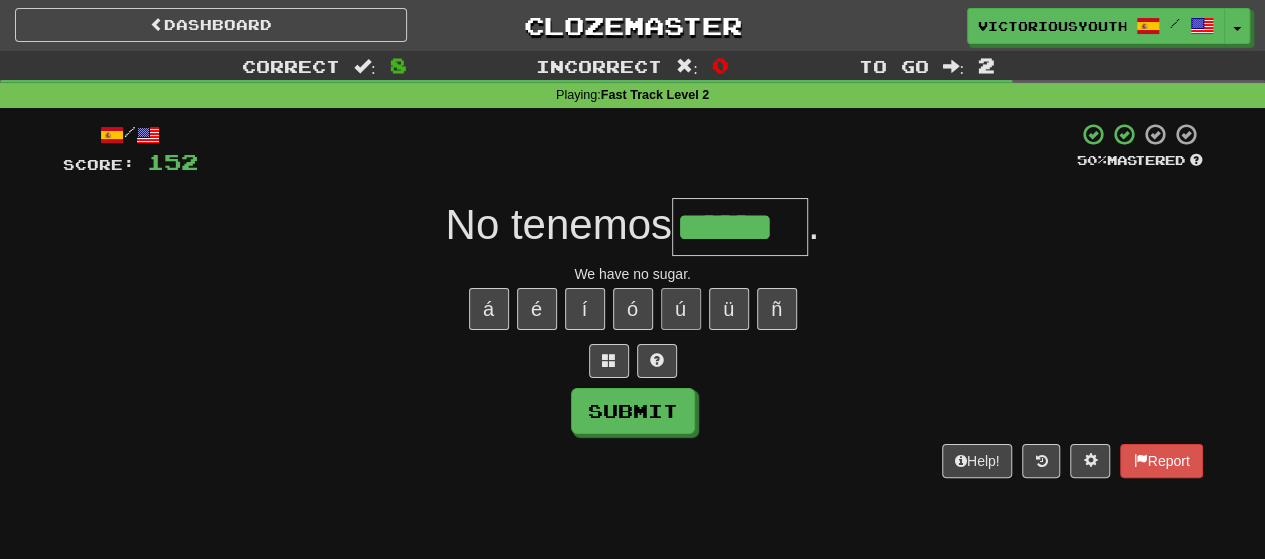 type on "******" 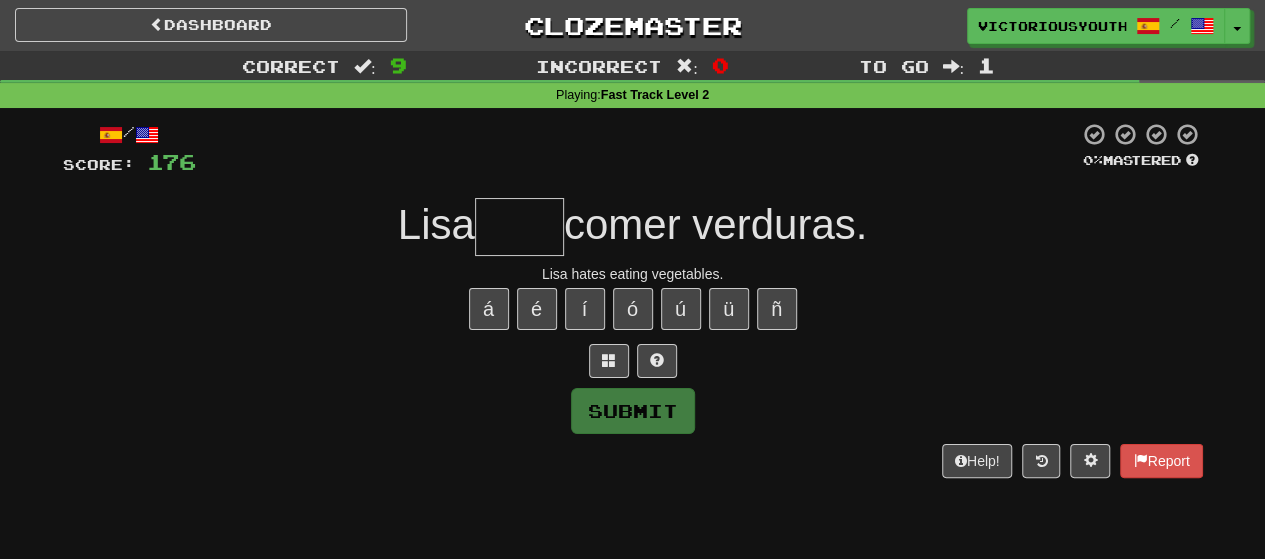 type on "*" 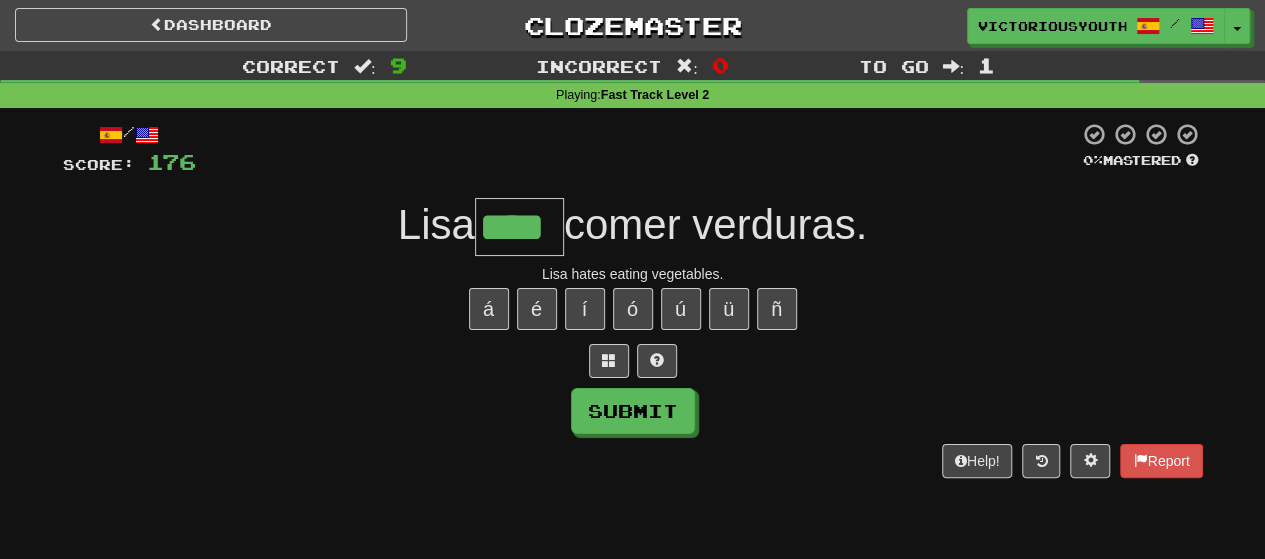 type on "****" 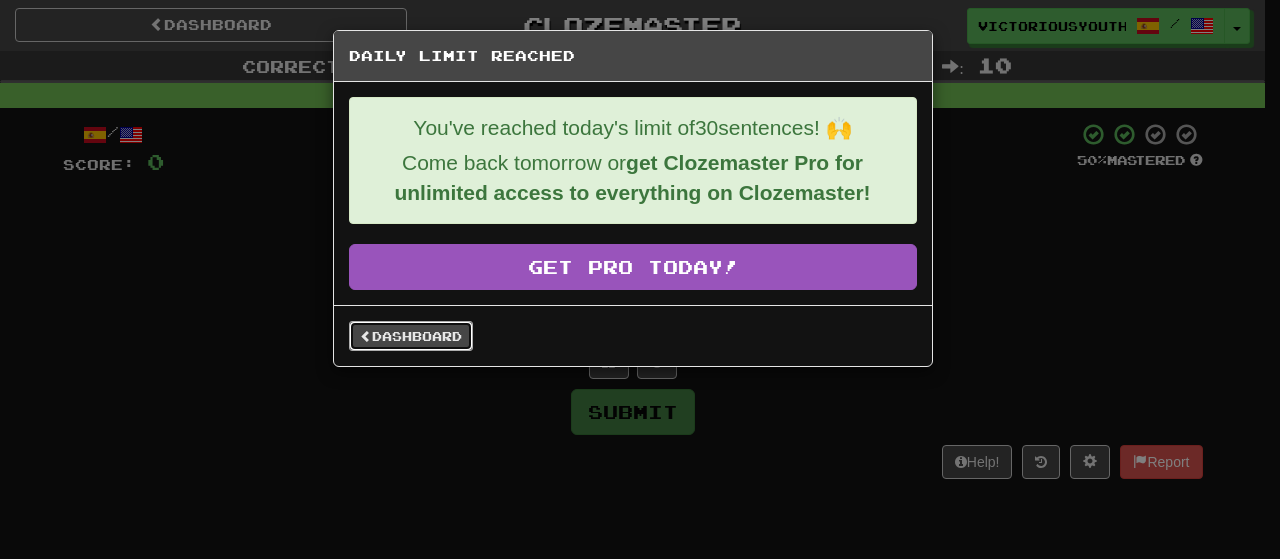 click on "Dashboard" at bounding box center [411, 336] 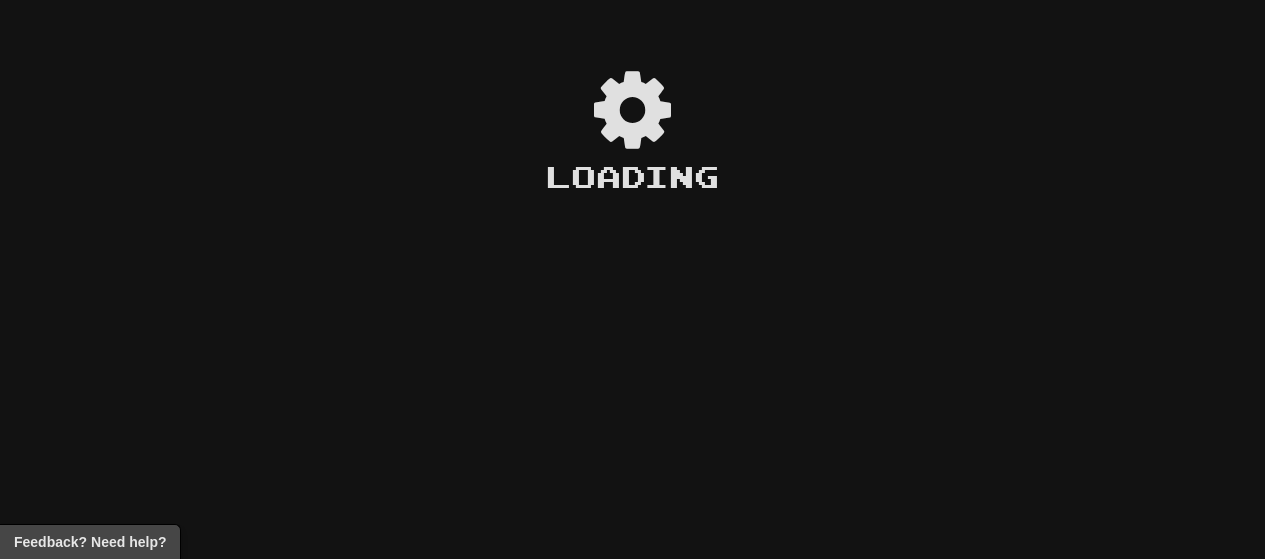 scroll, scrollTop: 0, scrollLeft: 0, axis: both 